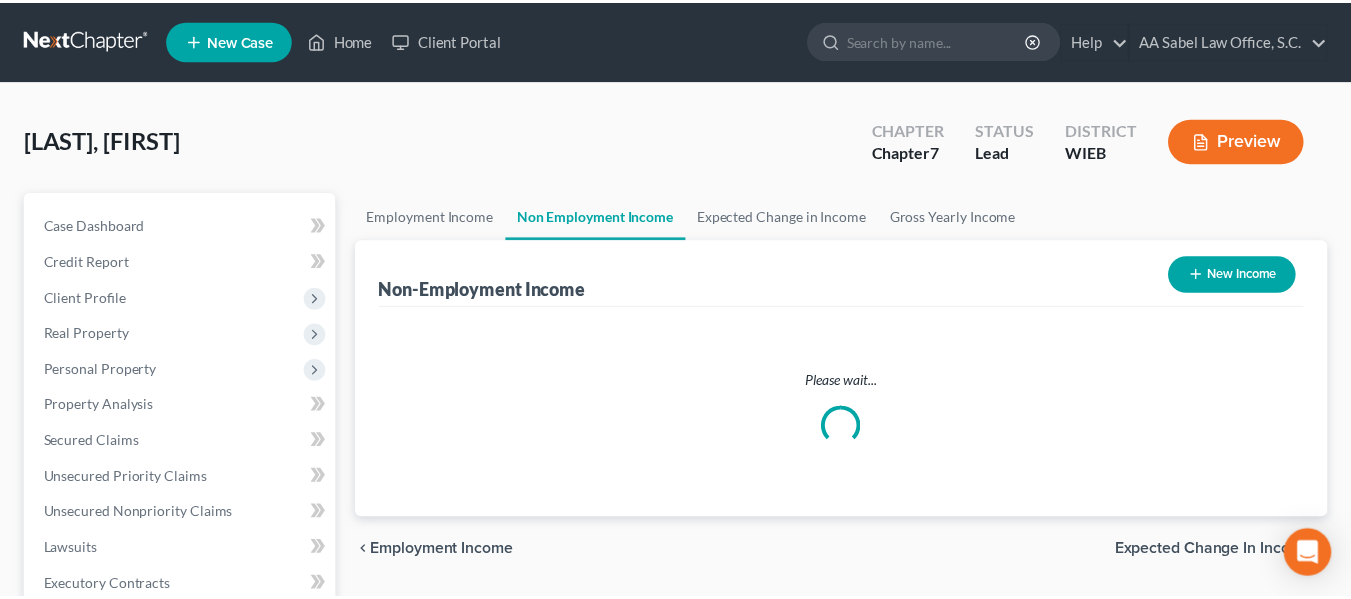 scroll, scrollTop: 128, scrollLeft: 0, axis: vertical 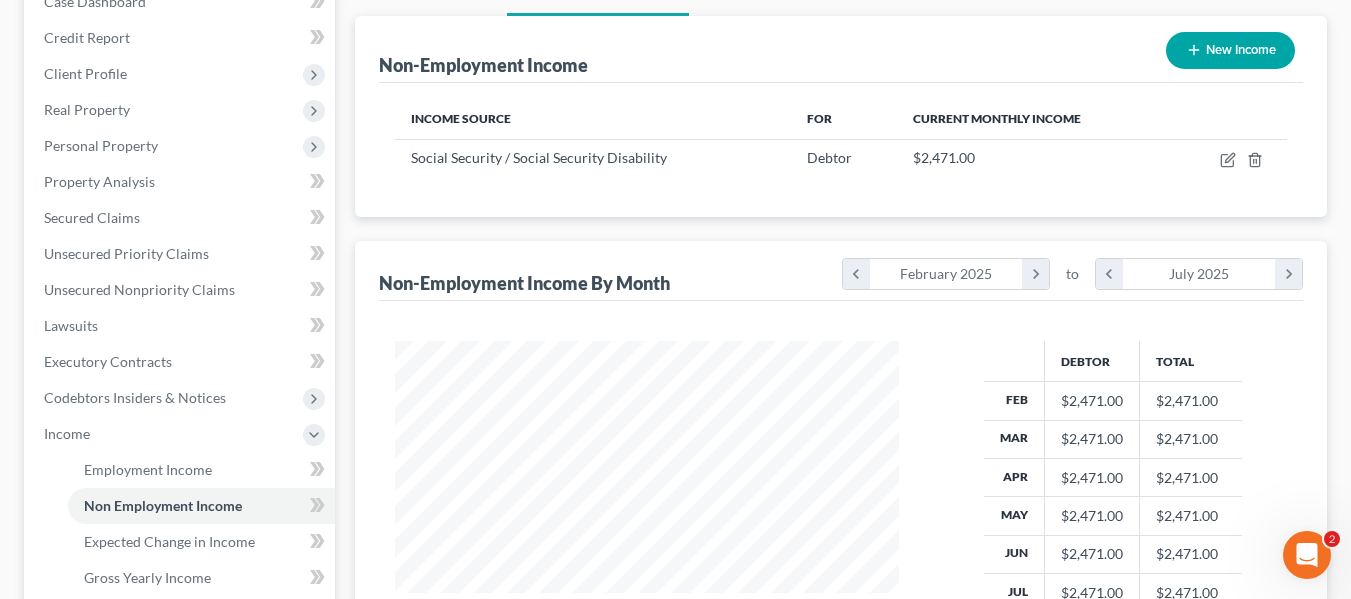 click on "New Income" at bounding box center (1230, 50) 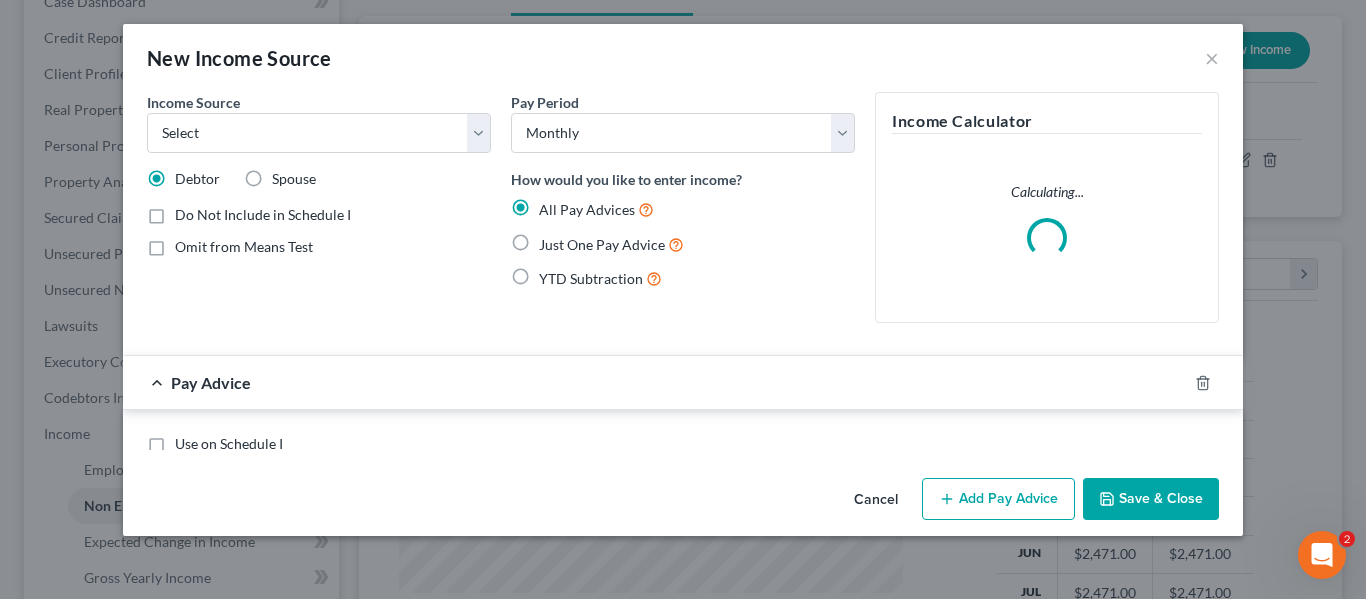 scroll, scrollTop: 999642, scrollLeft: 999450, axis: both 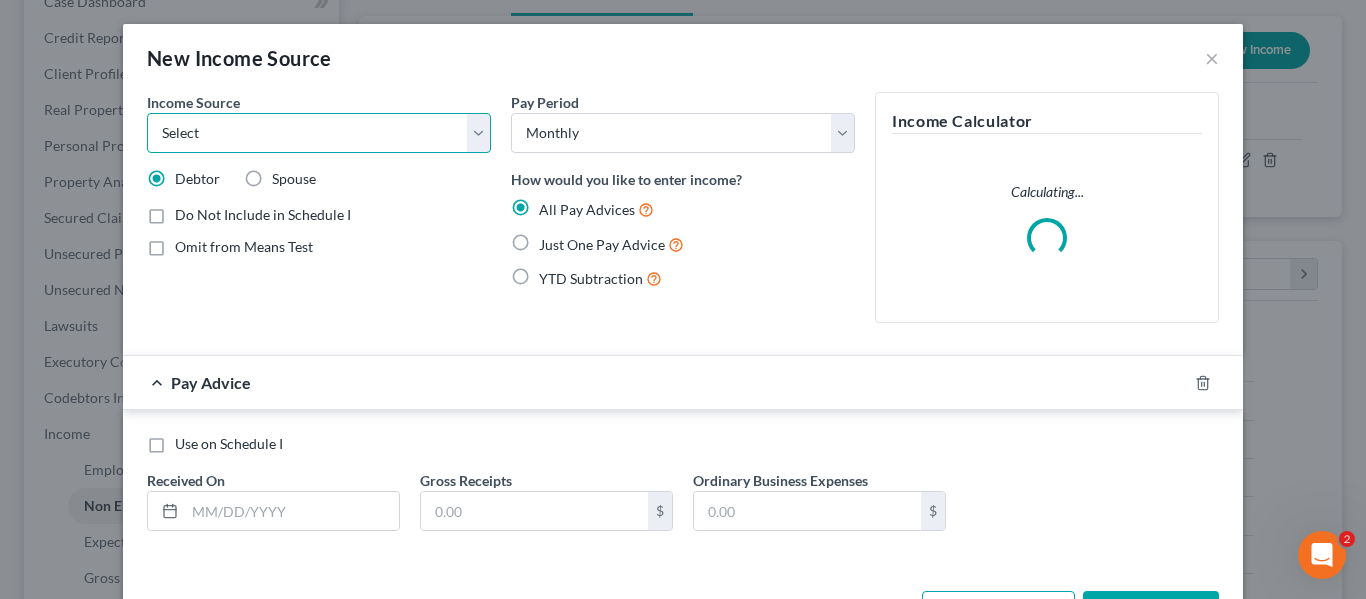 click on "Select Unemployment Disability (from employer) Pension Retirement Social Security / Social Security Disability Other Government Assistance Interests, Dividends or Royalties Child / Family Support Contributions to Household Property / Rental Business, Professional or Farm Alimony / Maintenance Payments Military Disability Benefits Other Monthly Income" at bounding box center [319, 133] 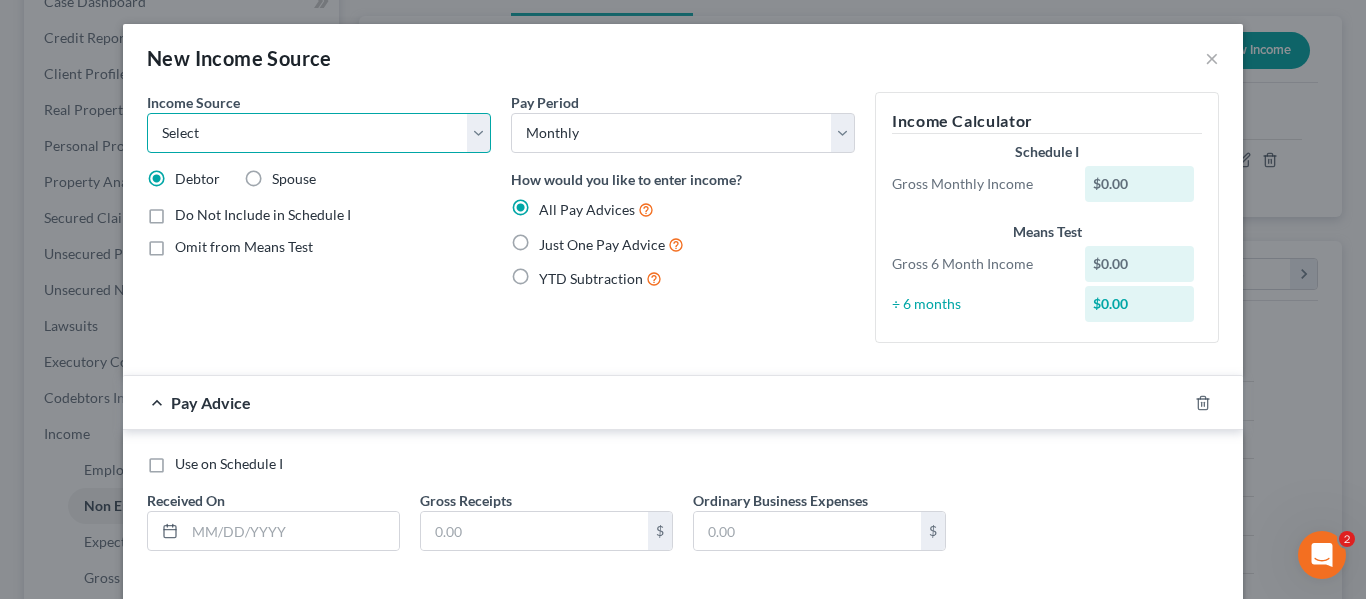 select on "2" 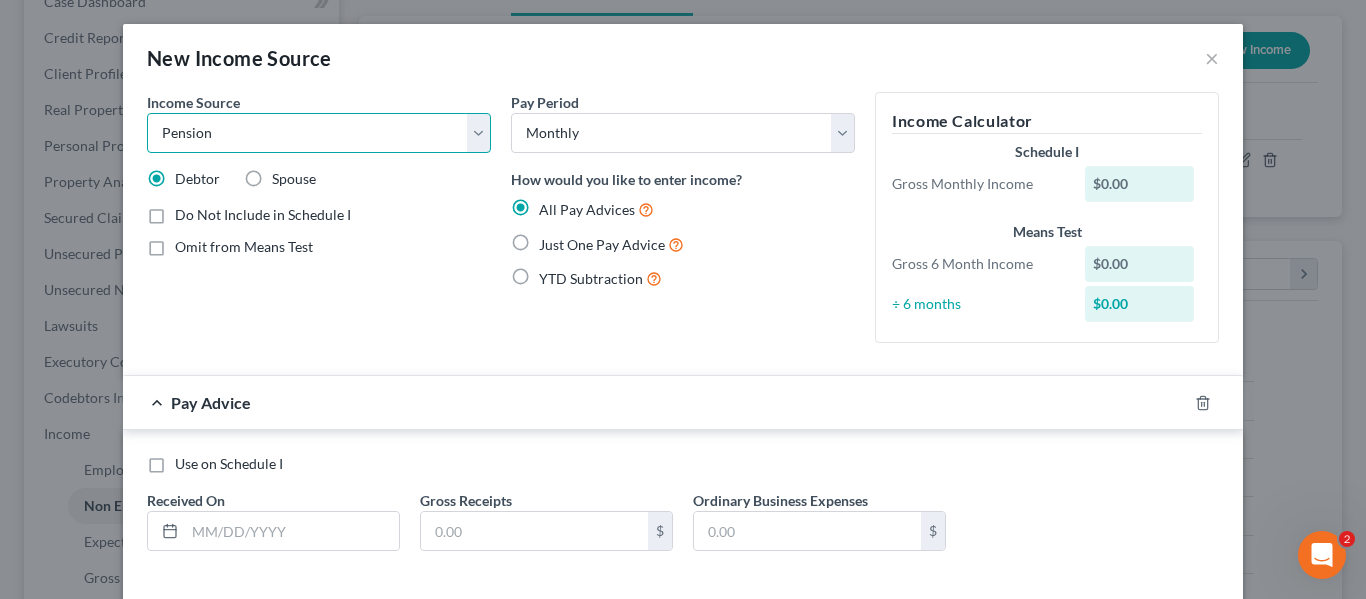 click on "Select Unemployment Disability (from employer) Pension Retirement Social Security / Social Security Disability Other Government Assistance Interests, Dividends or Royalties Child / Family Support Contributions to Household Property / Rental Business, Professional or Farm Alimony / Maintenance Payments Military Disability Benefits Other Monthly Income" at bounding box center (319, 133) 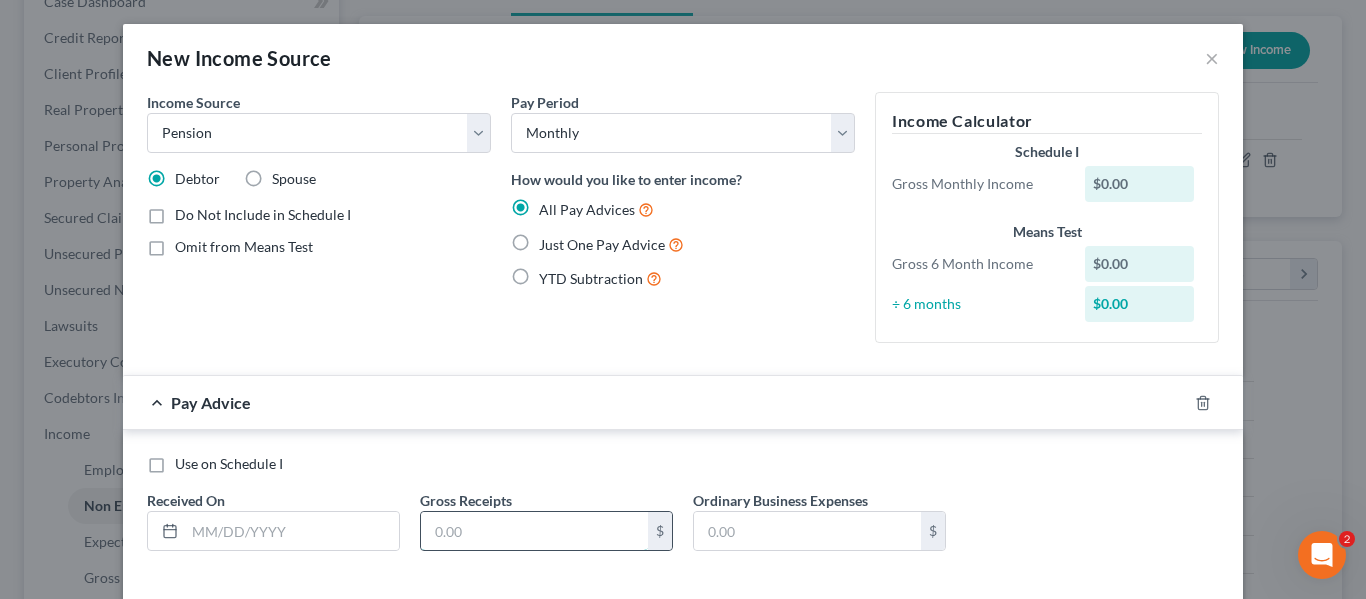 click at bounding box center (534, 531) 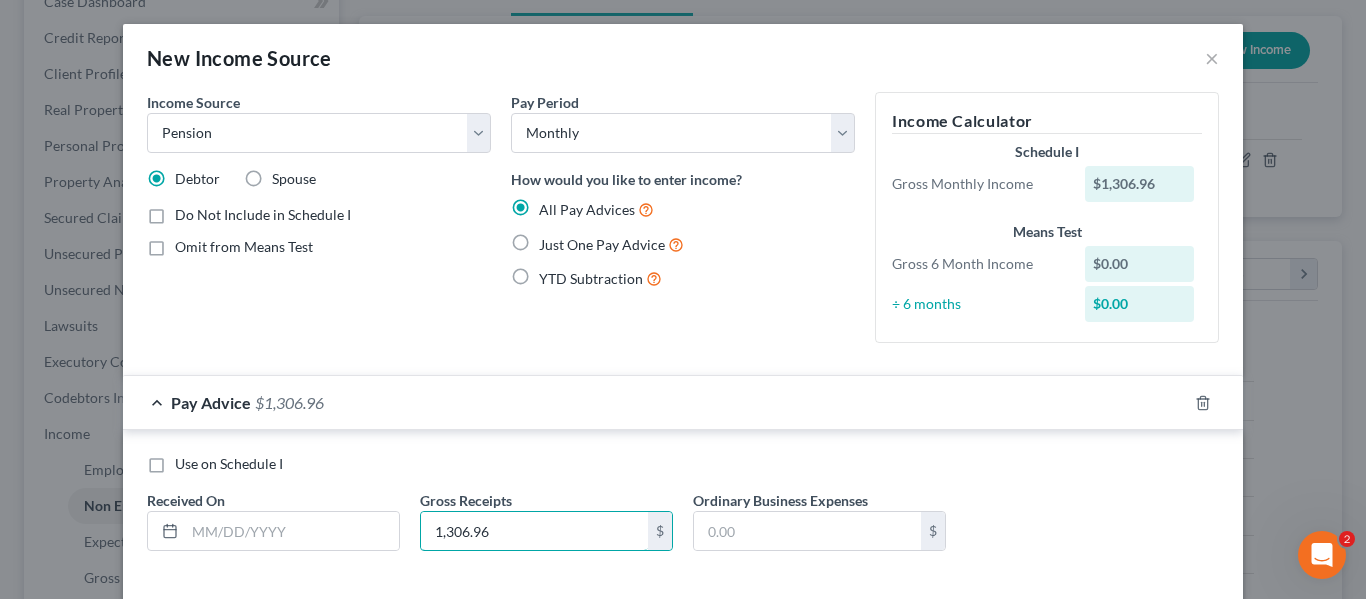 type on "1,306.96" 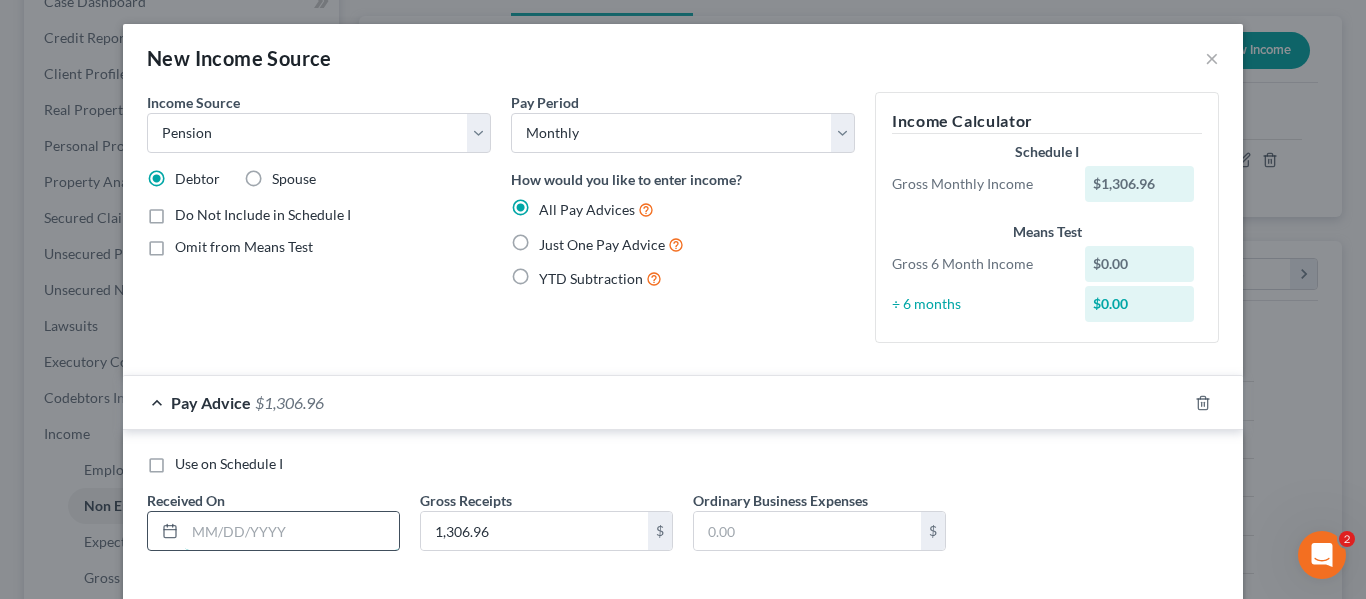 click at bounding box center [292, 531] 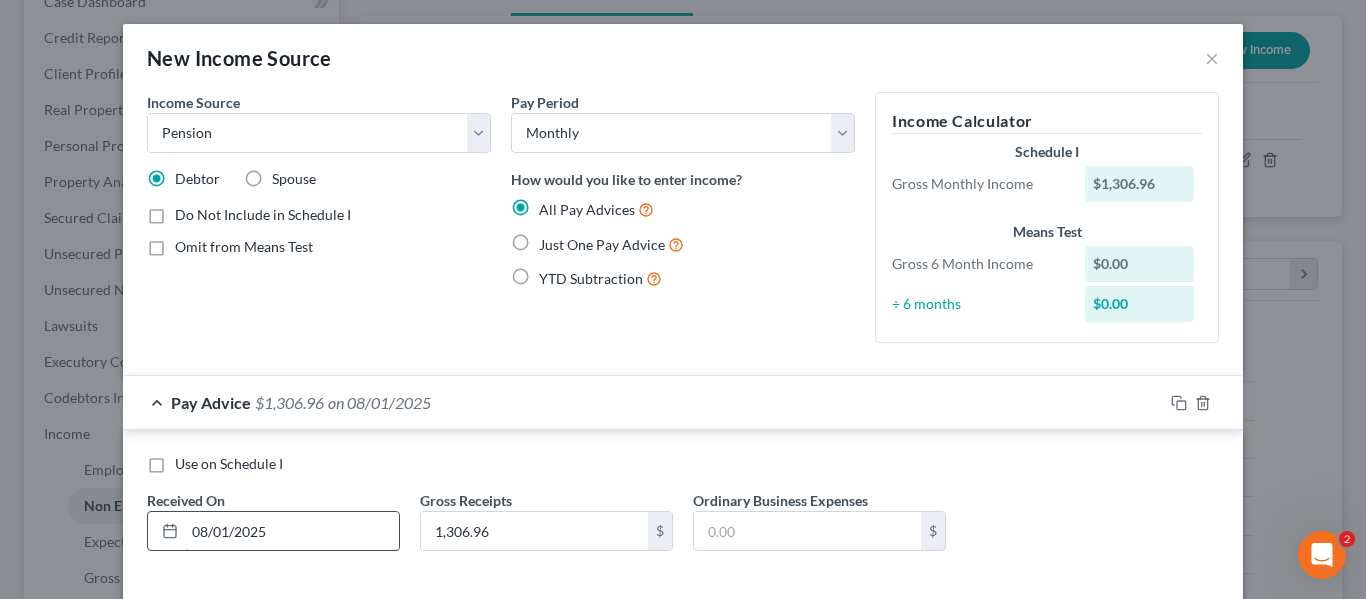 scroll, scrollTop: 94, scrollLeft: 0, axis: vertical 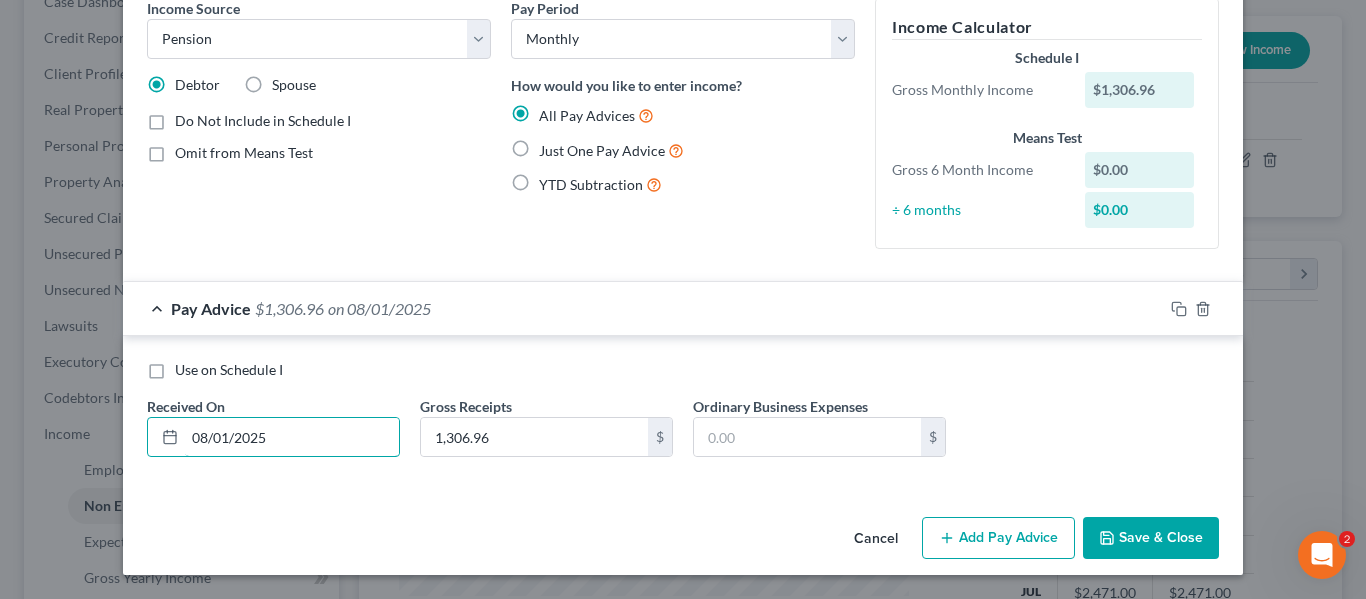 type on "08/01/2025" 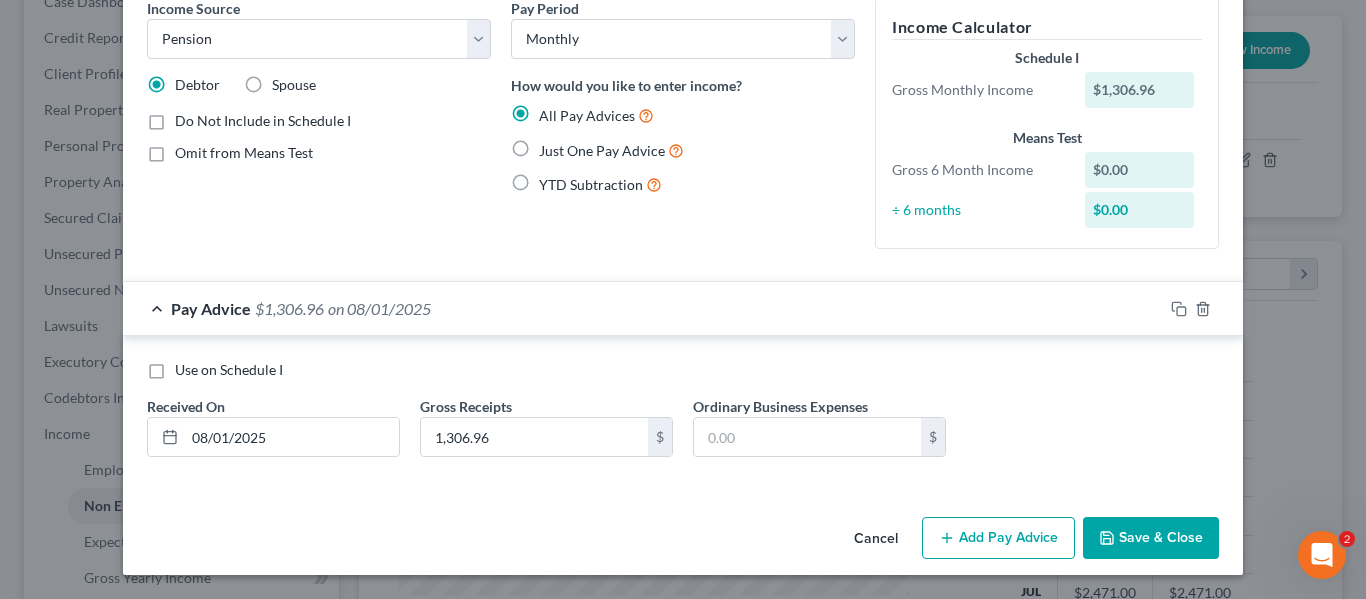 click on "Just One Pay Advice" at bounding box center (602, 150) 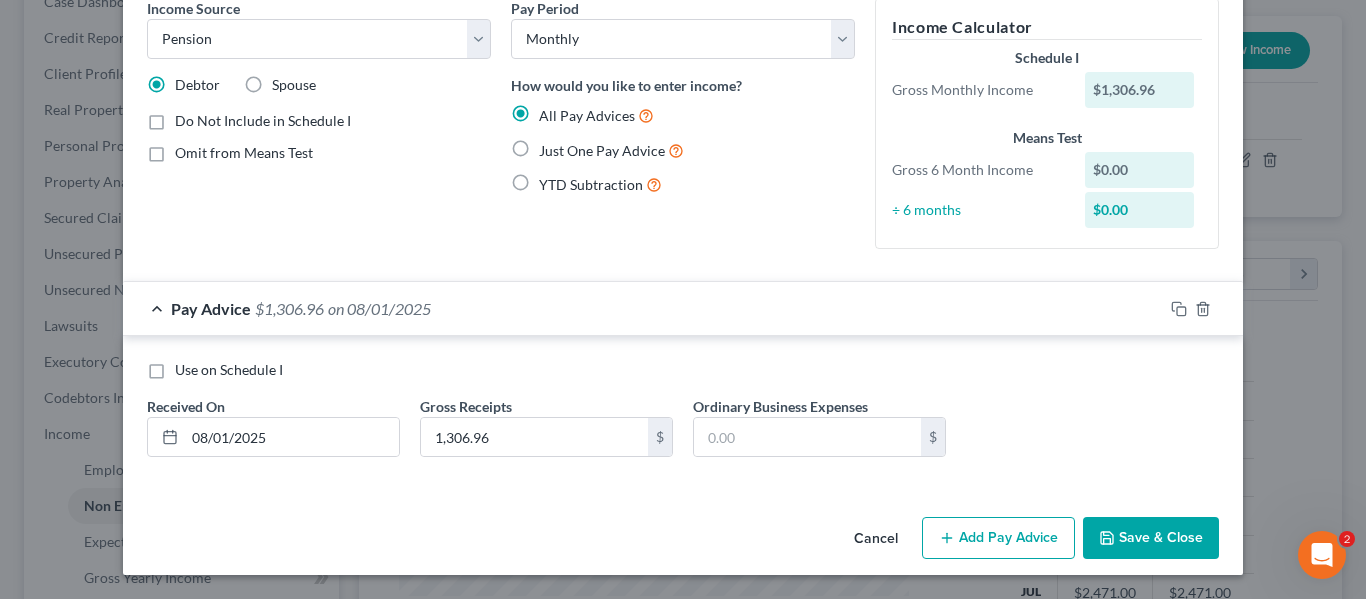 click on "Just One Pay Advice" at bounding box center (553, 145) 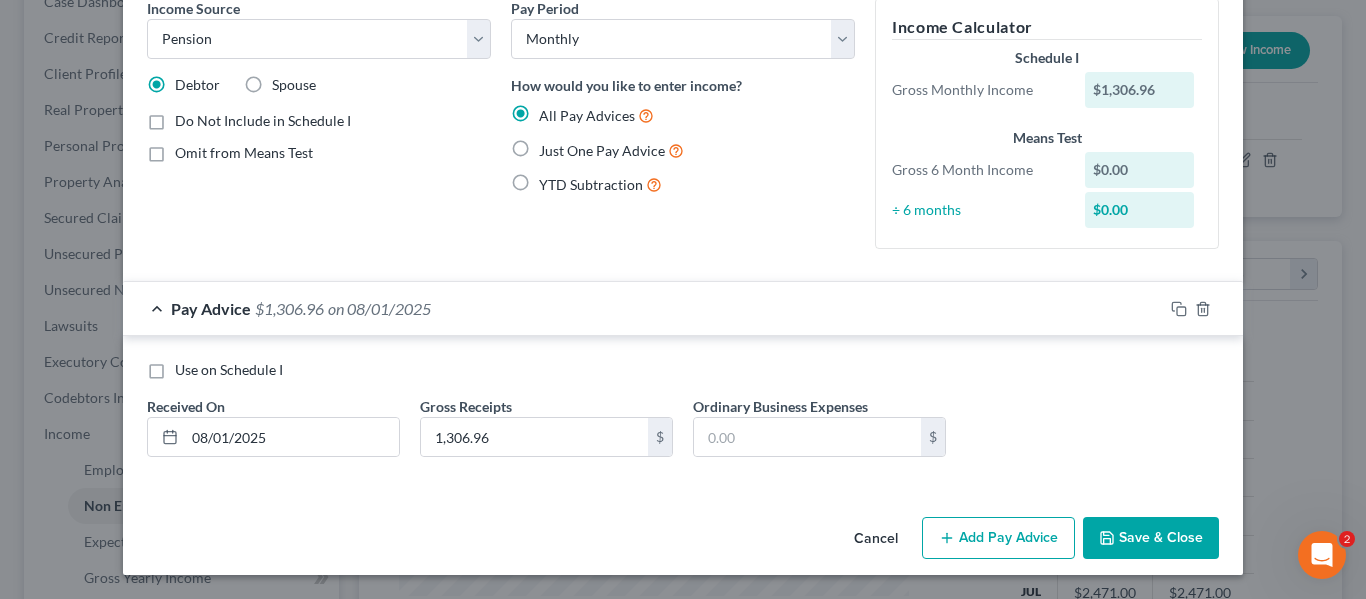 radio on "true" 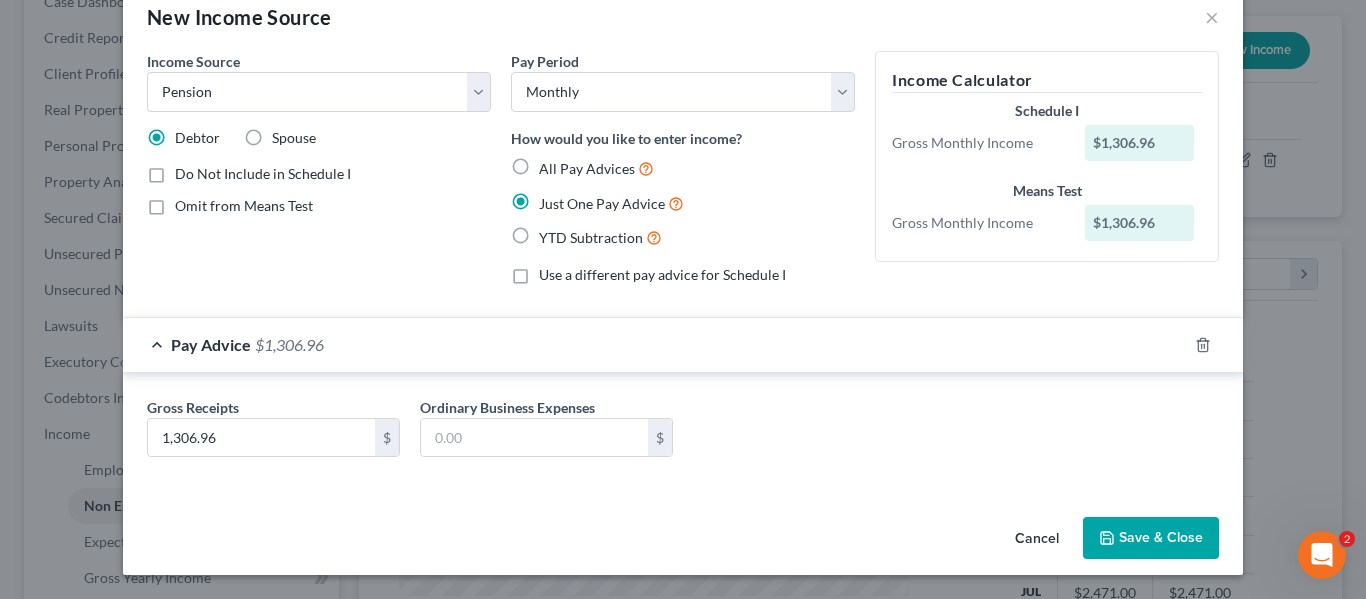 scroll, scrollTop: 41, scrollLeft: 0, axis: vertical 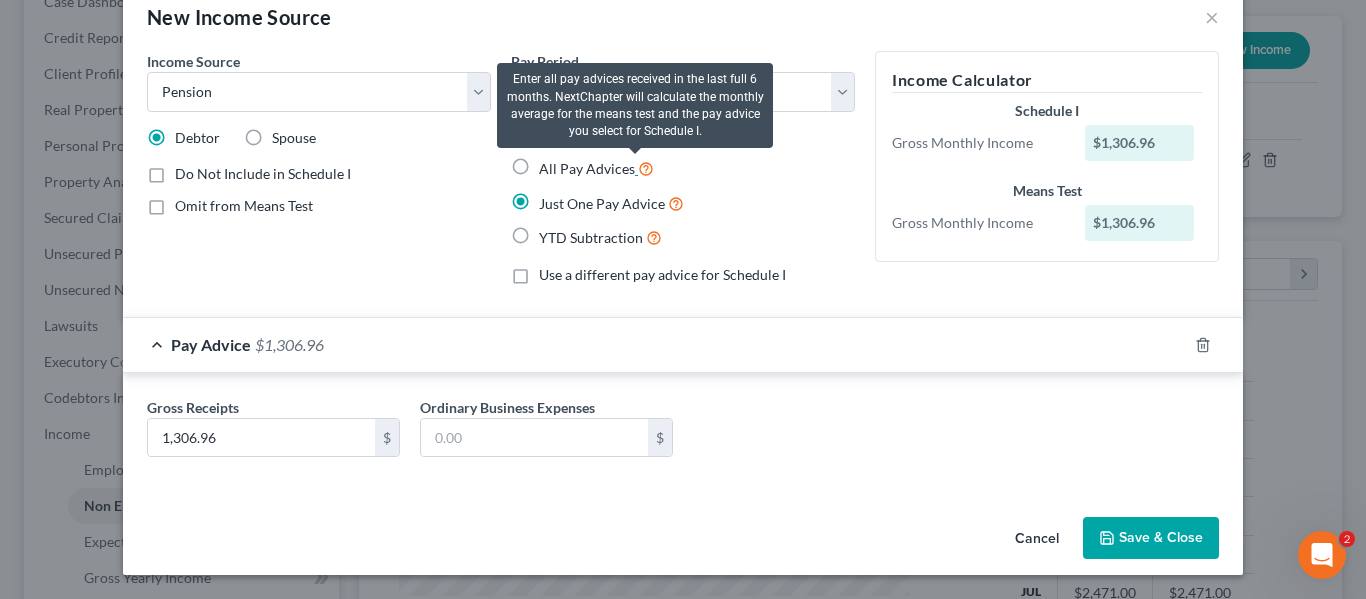 click at bounding box center (646, 167) 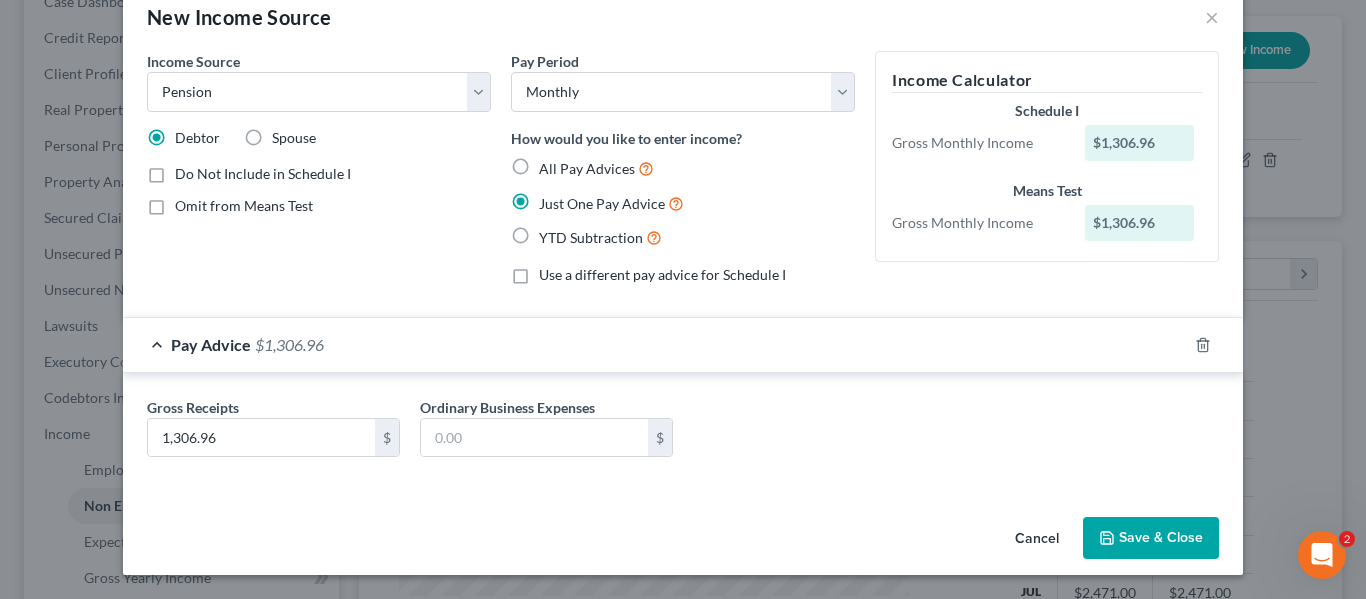 click on "All Pay Advices" at bounding box center (596, 168) 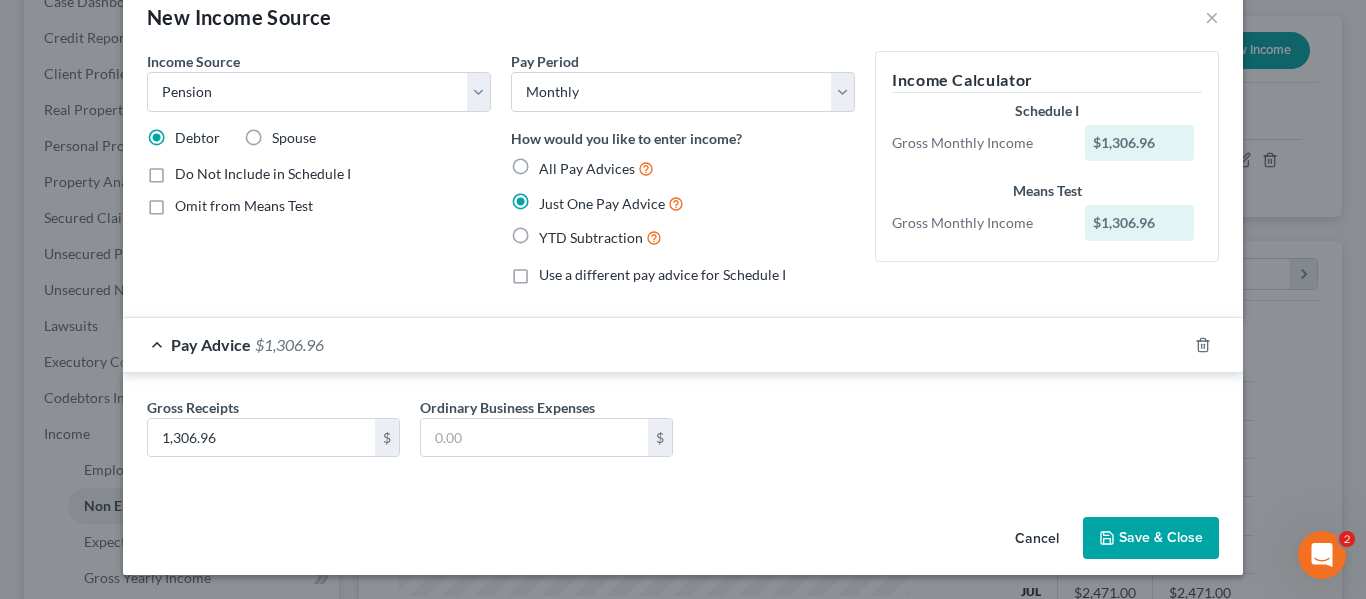 click on "All Pay Advices" at bounding box center [553, 163] 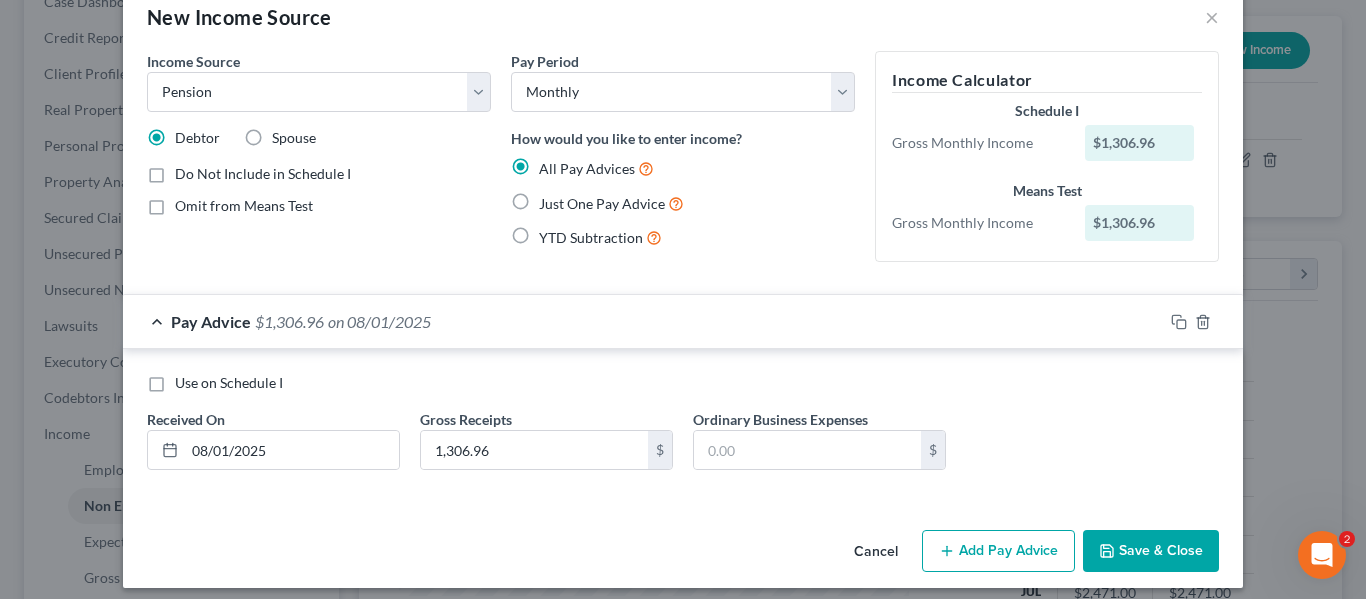scroll, scrollTop: 54, scrollLeft: 0, axis: vertical 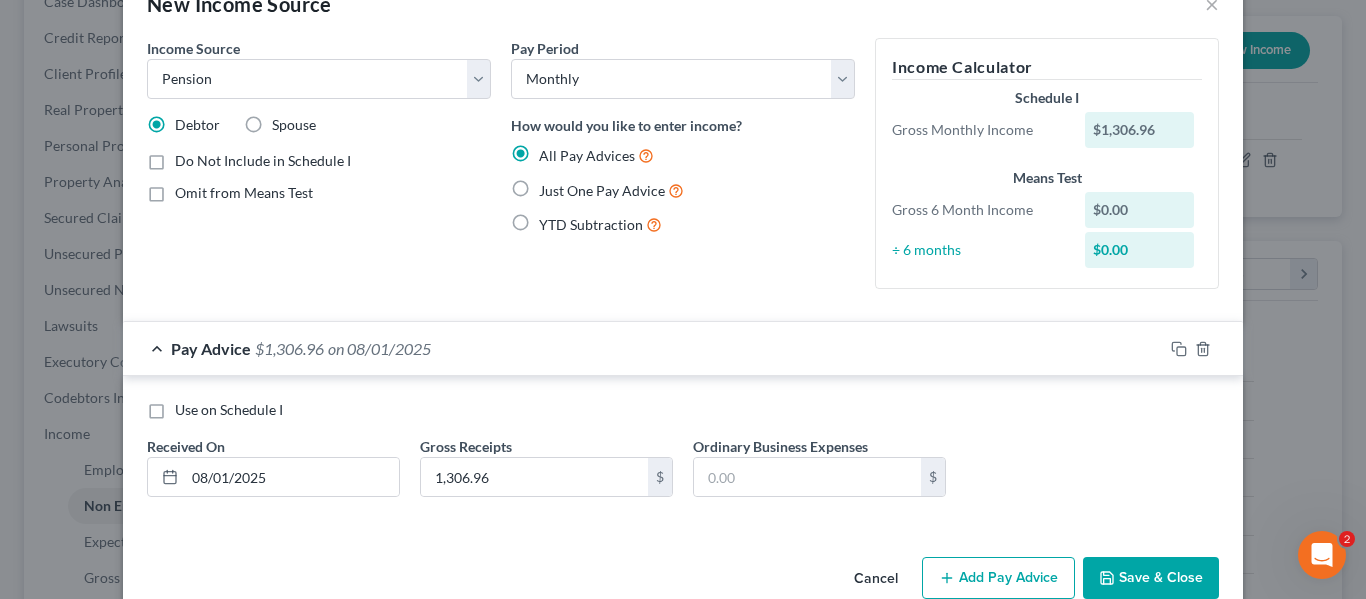 click on "Use on Schedule I" at bounding box center [683, 410] 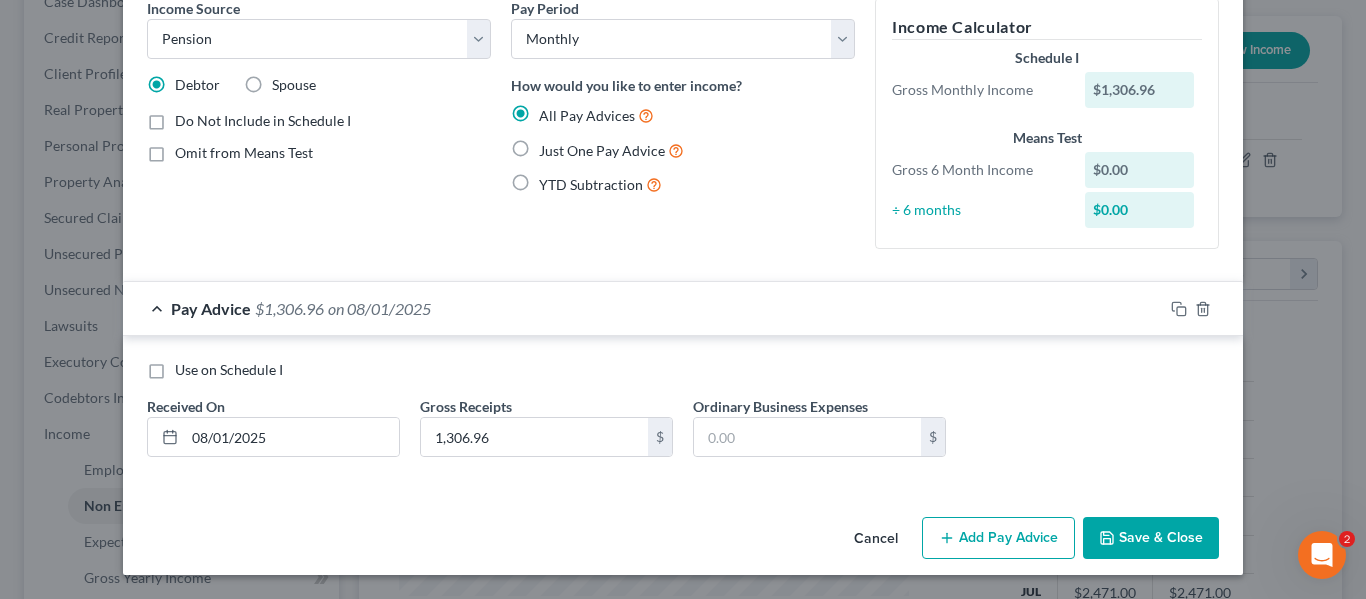 click on "Add Pay Advice" at bounding box center [998, 538] 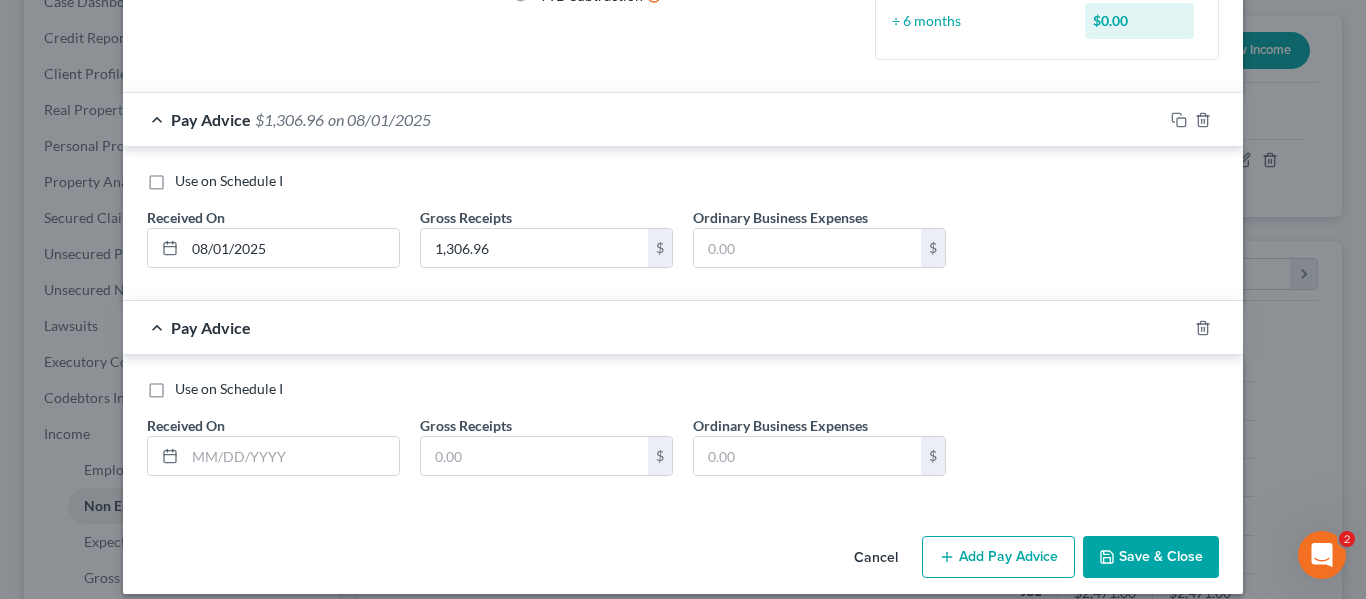scroll, scrollTop: 285, scrollLeft: 0, axis: vertical 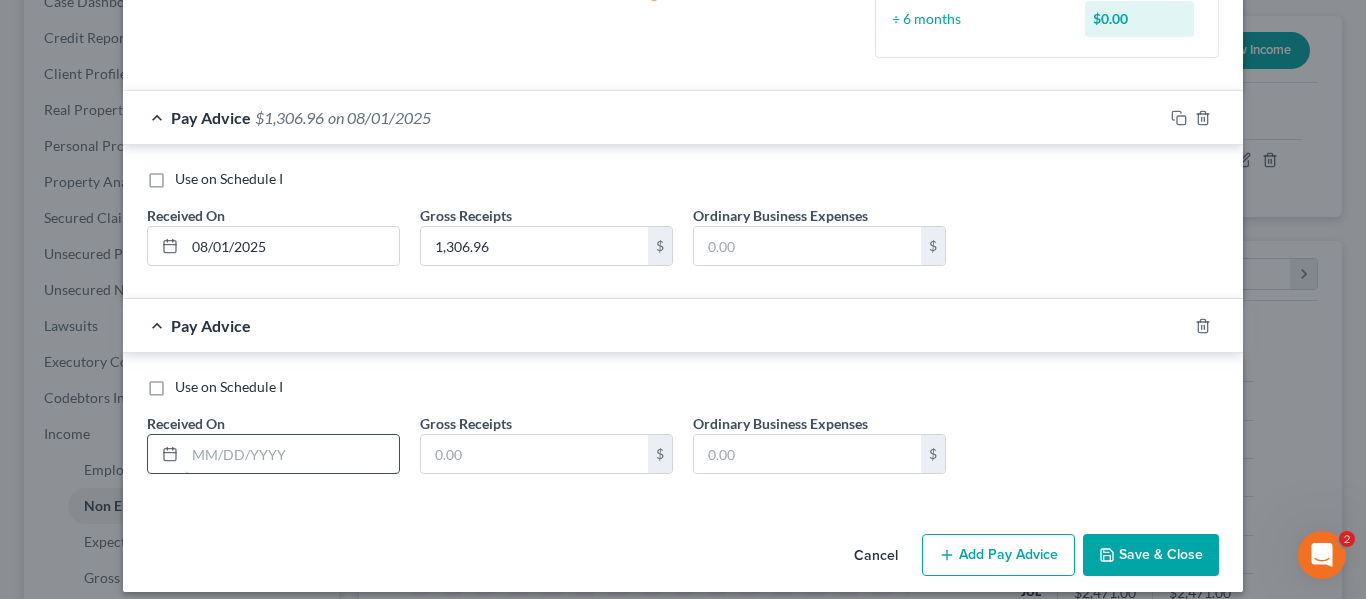 click at bounding box center (292, 454) 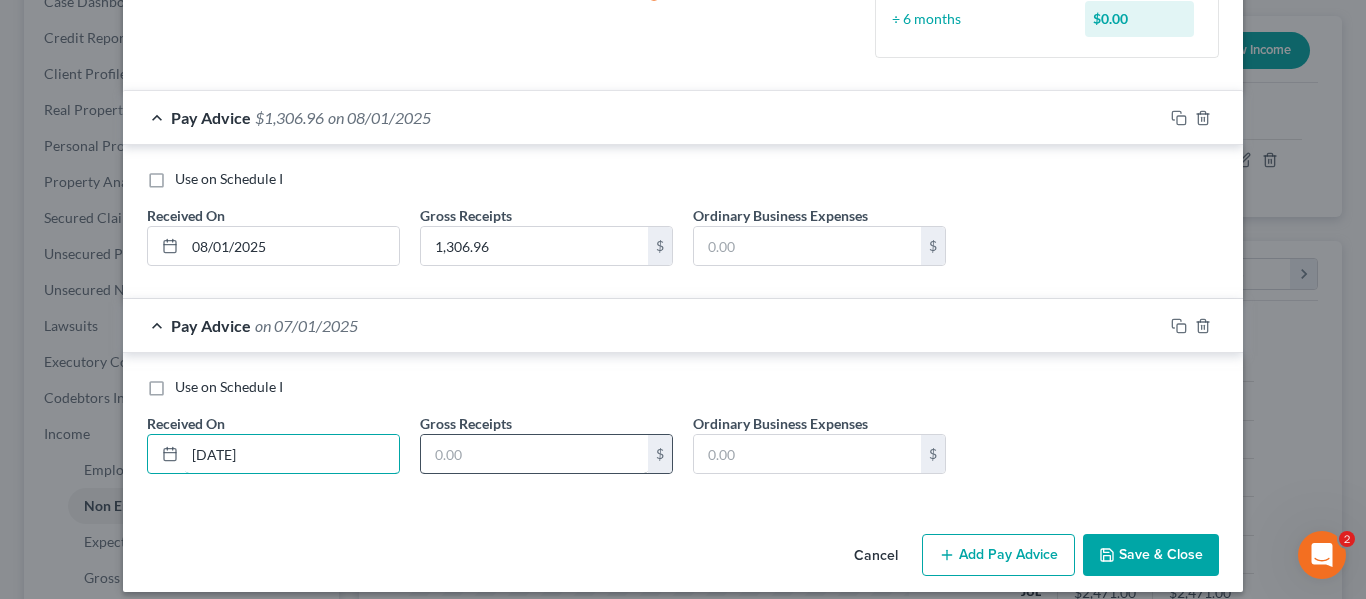 type on "[DATE]" 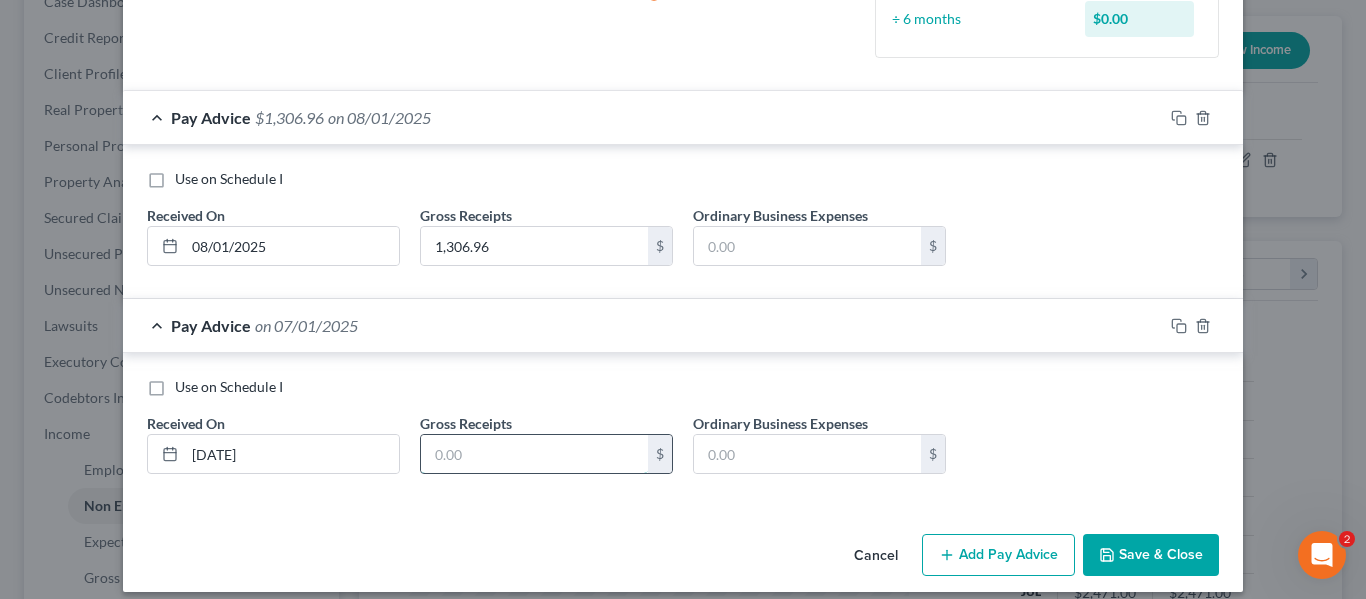 click at bounding box center [534, 454] 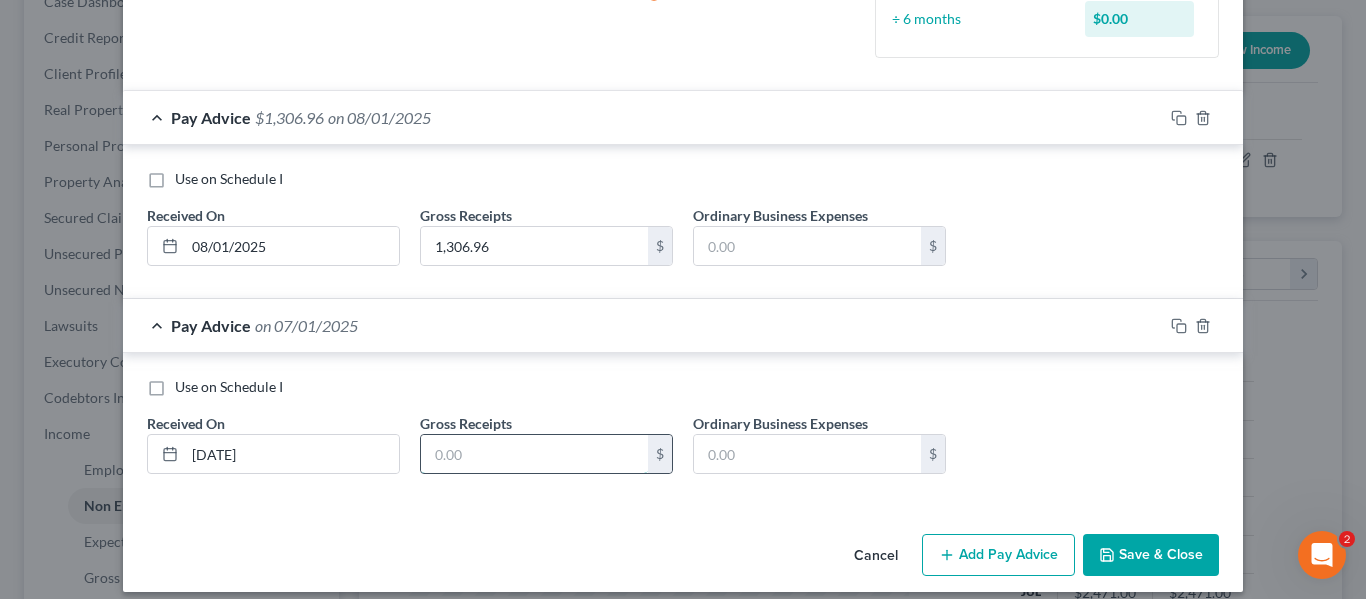 paste on "1,306.96" 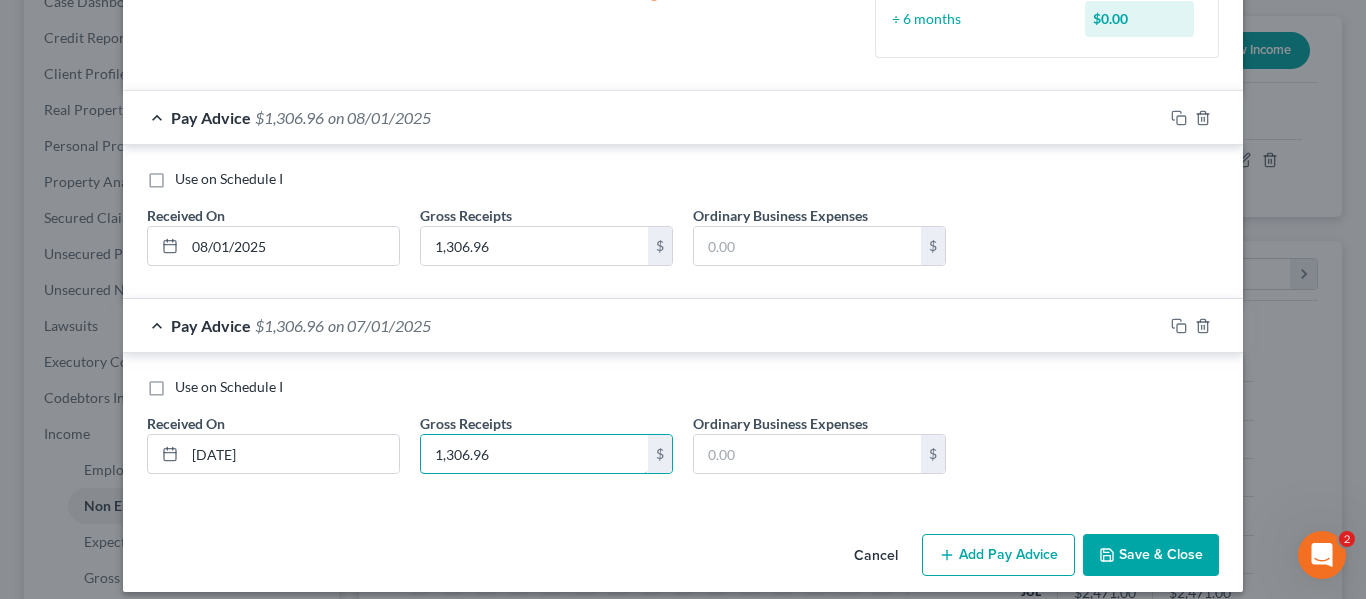 type on "1,306.96" 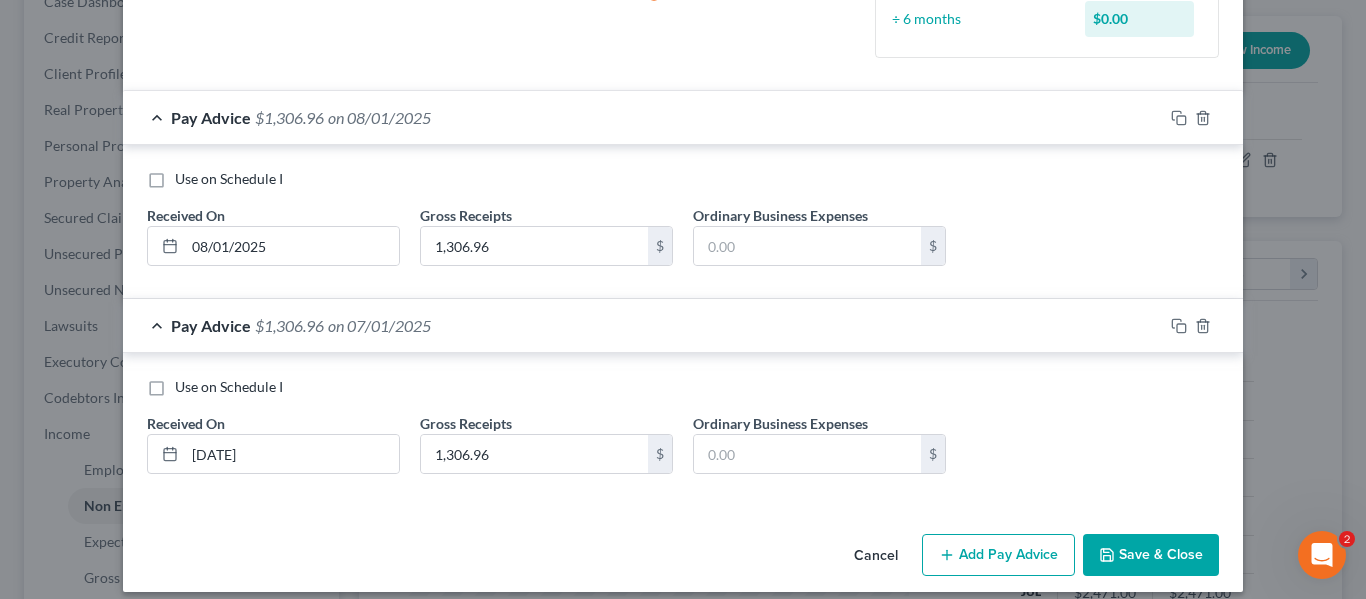 click on "Cancel Add Pay Advice Save & Close" at bounding box center [683, 559] 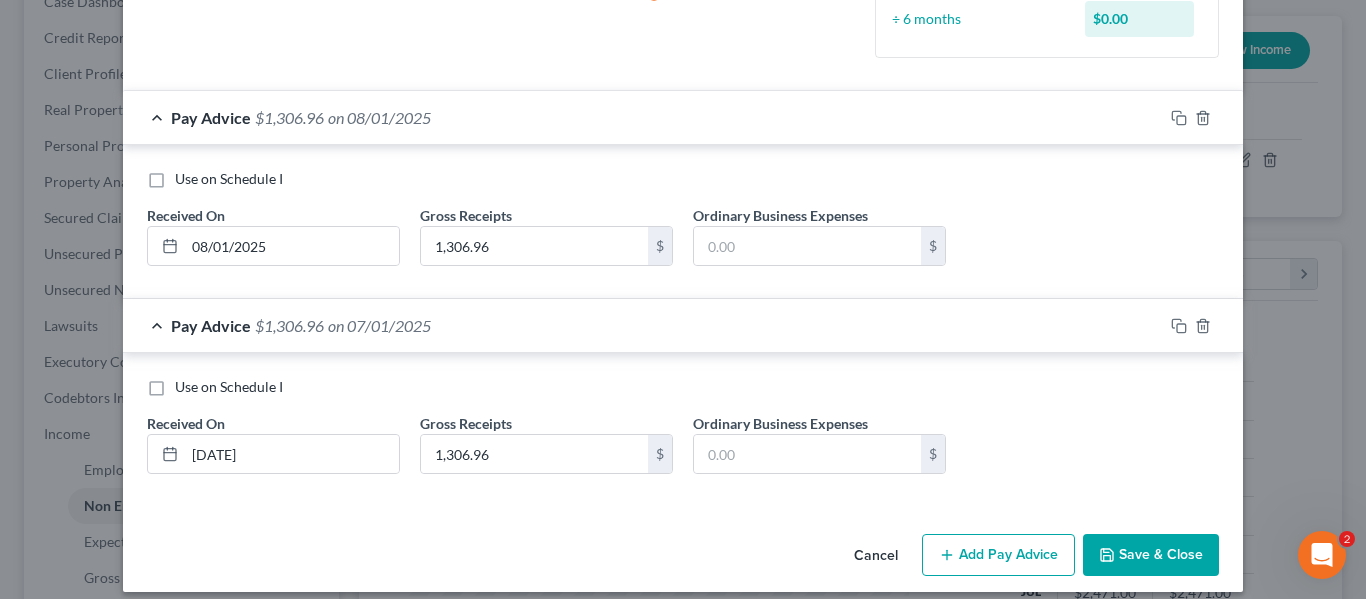 click on "Add Pay Advice" at bounding box center (998, 555) 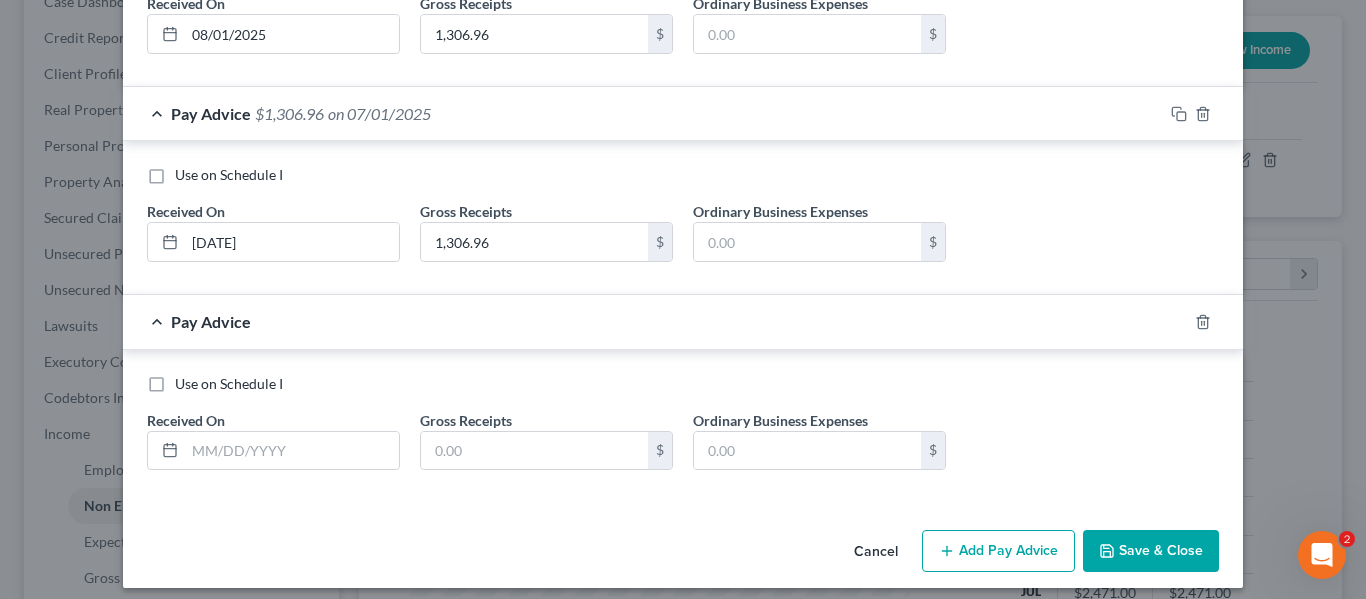scroll, scrollTop: 501, scrollLeft: 0, axis: vertical 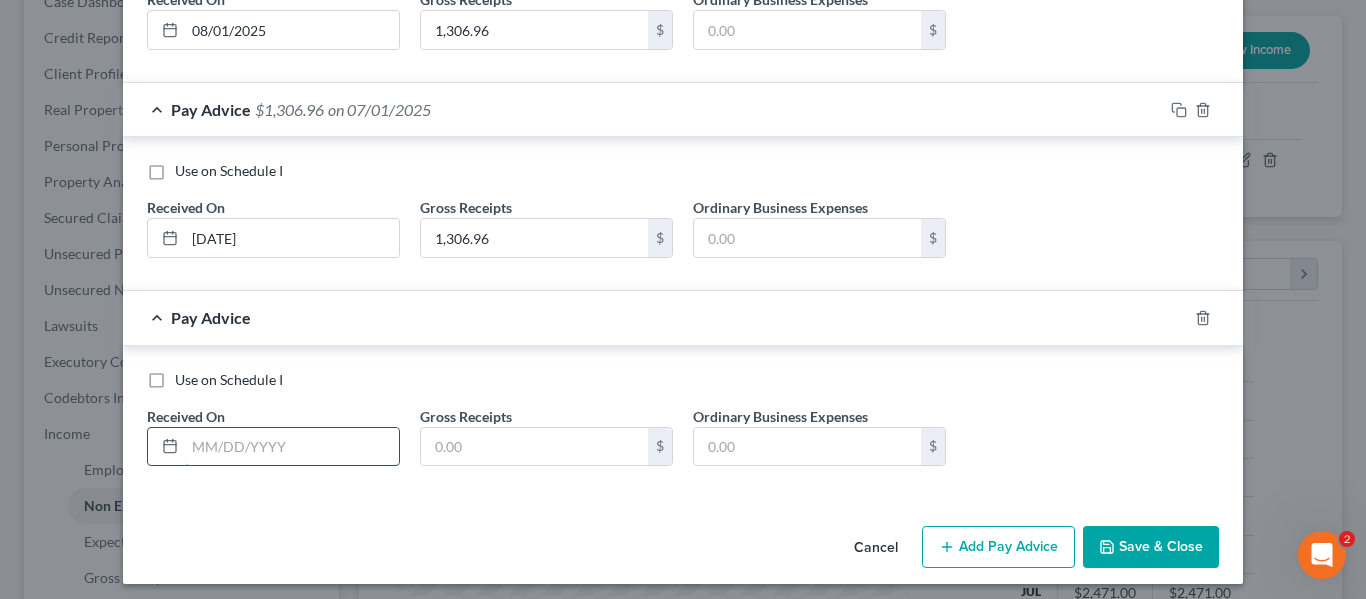 click at bounding box center [292, 447] 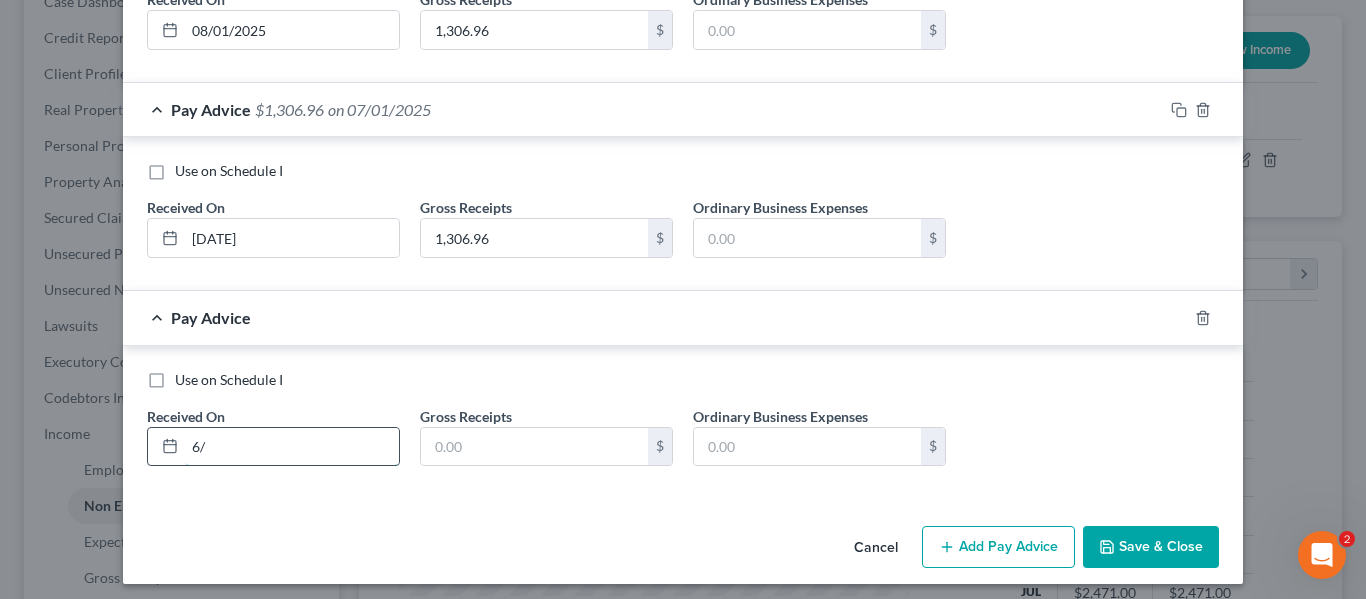 type on "6/" 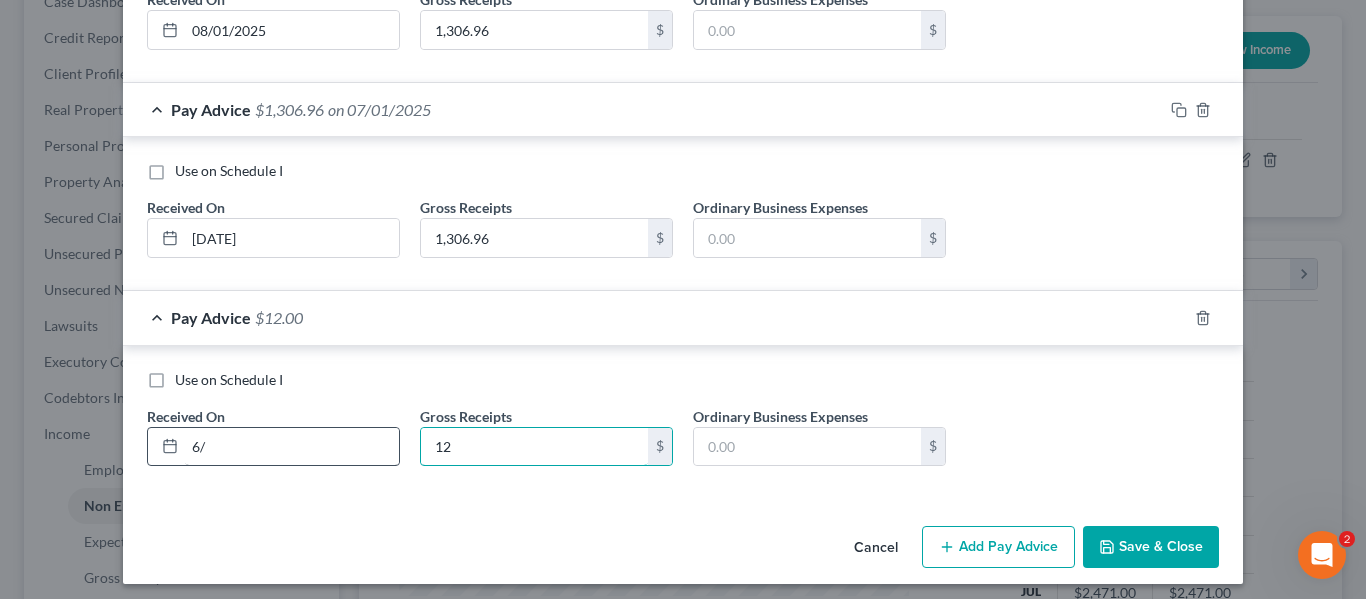 type on "1" 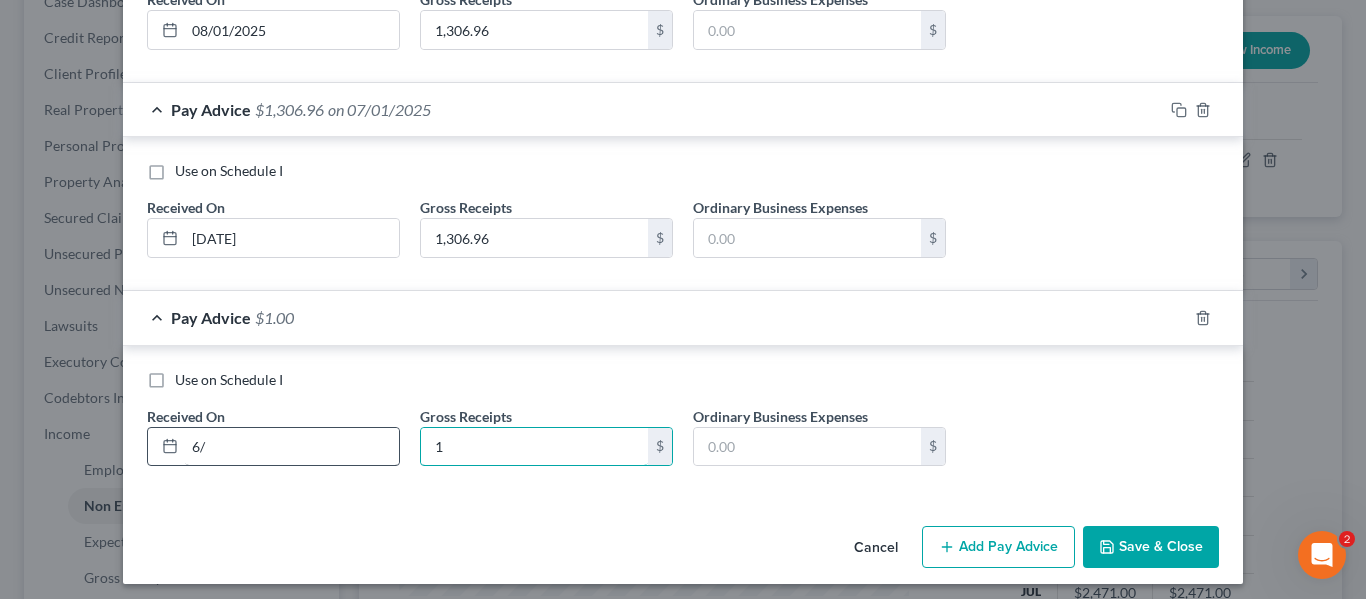 type 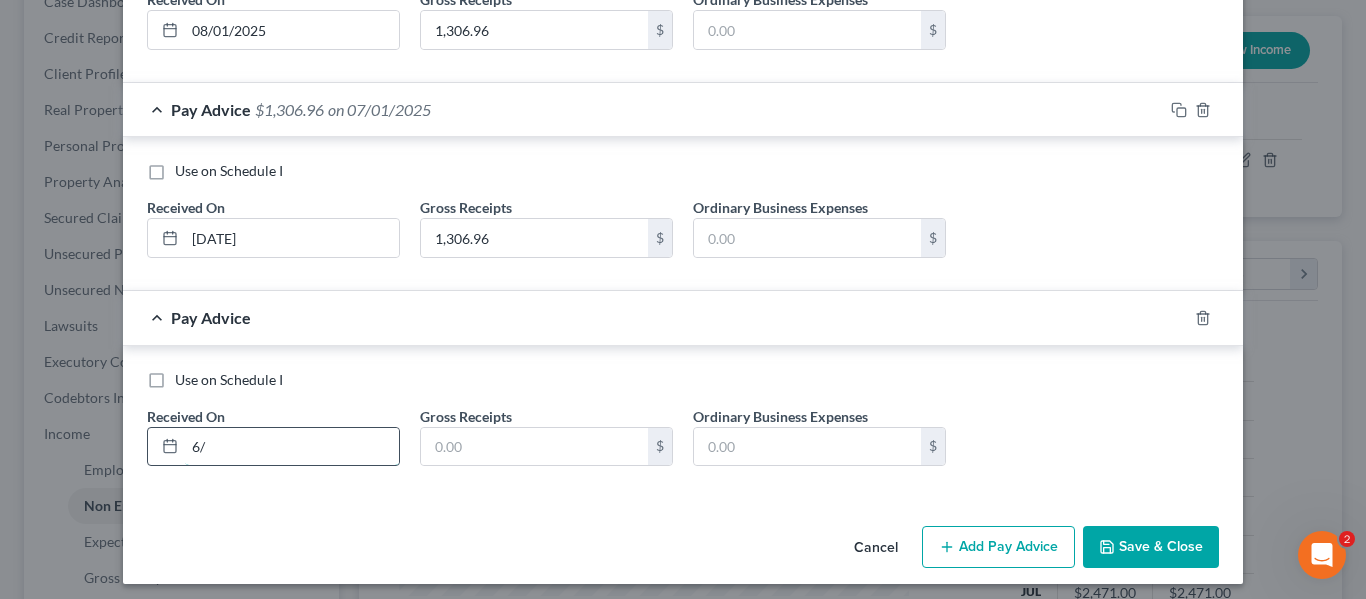 click on "6/" at bounding box center (292, 447) 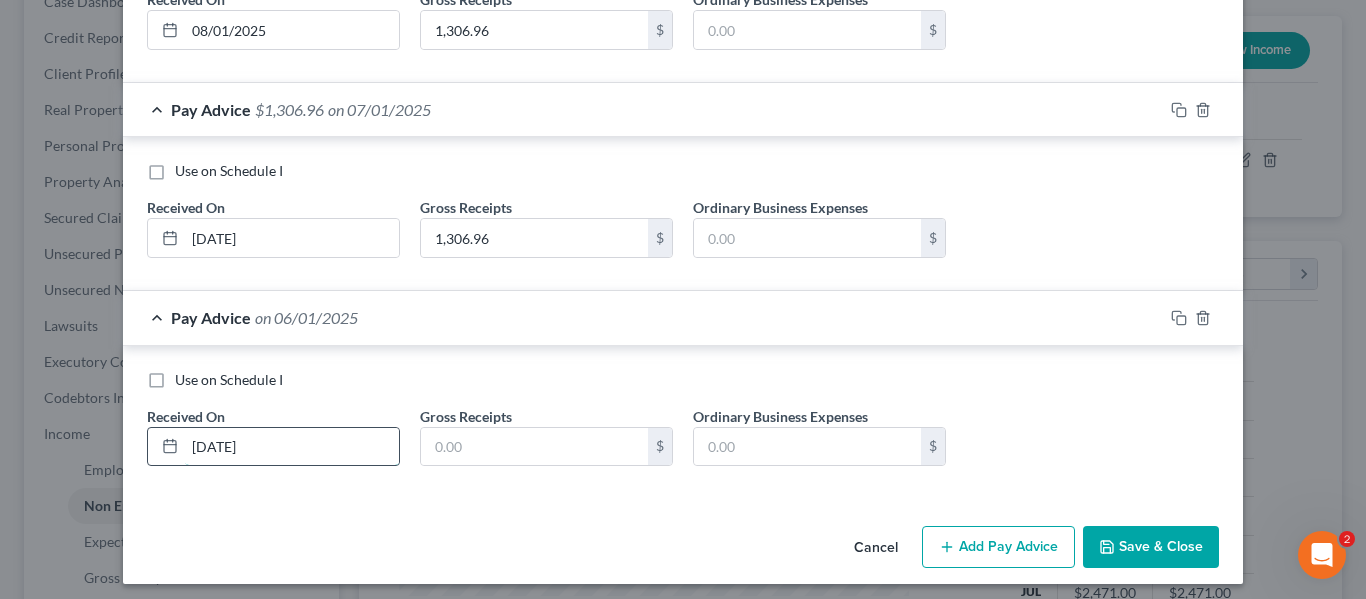 type on "[DATE]" 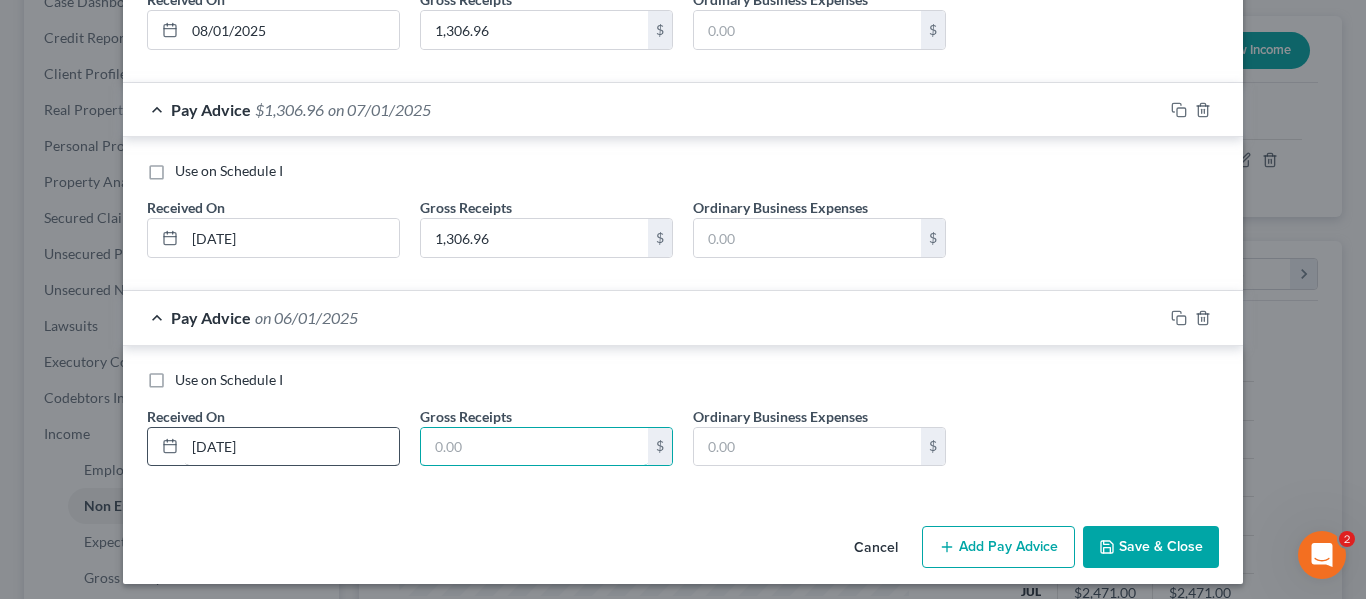 paste on "1,306.96" 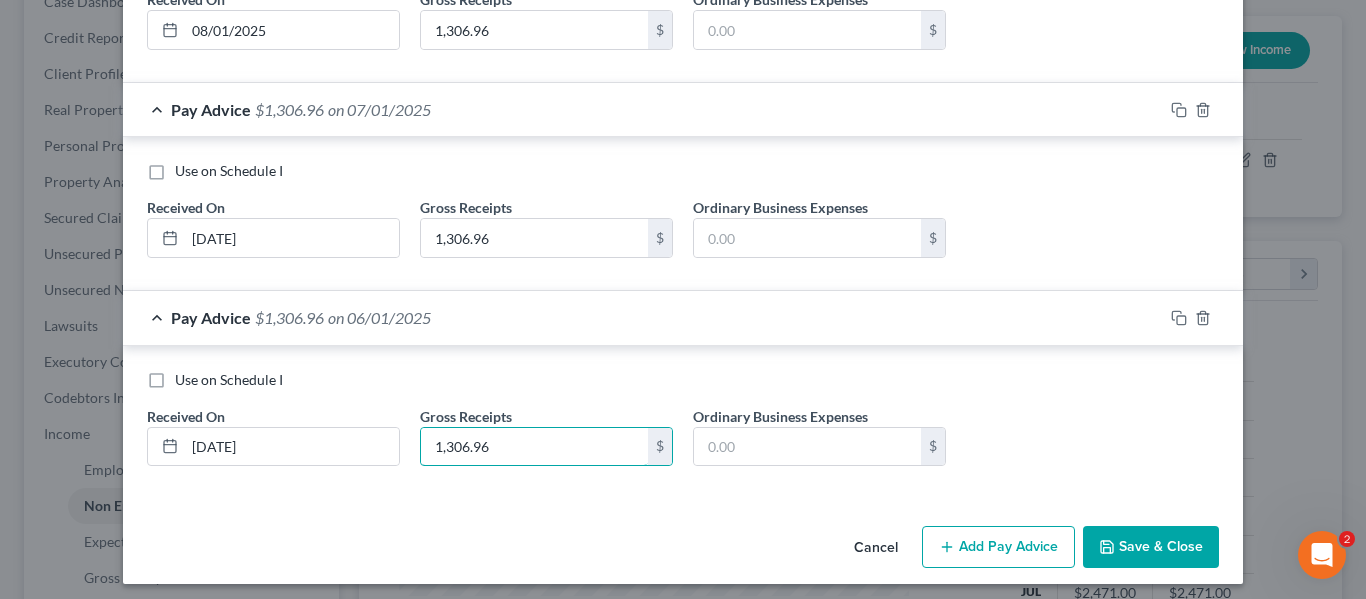 type on "1,306.96" 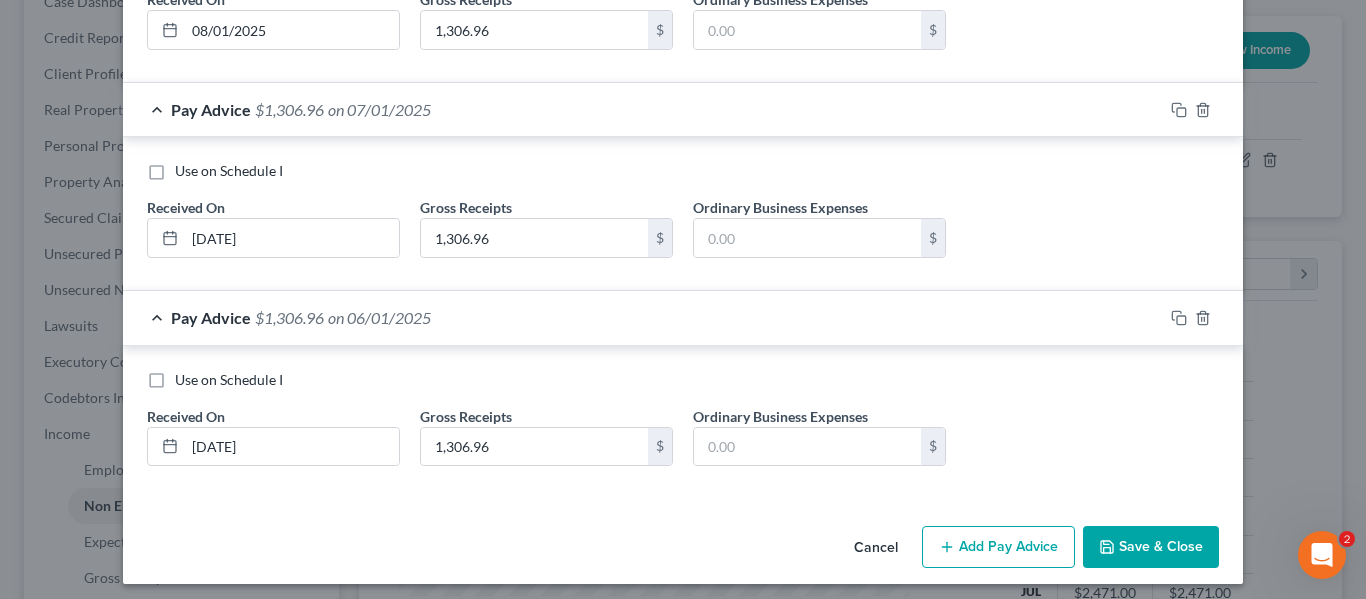 click on "Add Pay Advice" at bounding box center (998, 547) 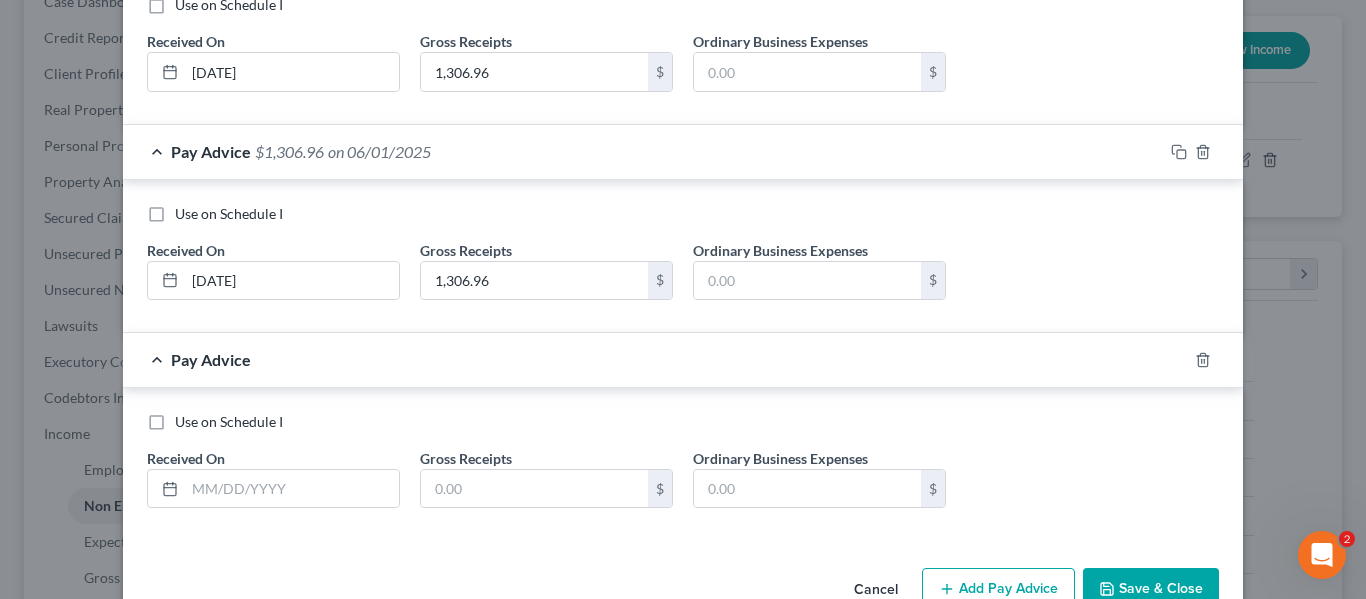 scroll, scrollTop: 718, scrollLeft: 0, axis: vertical 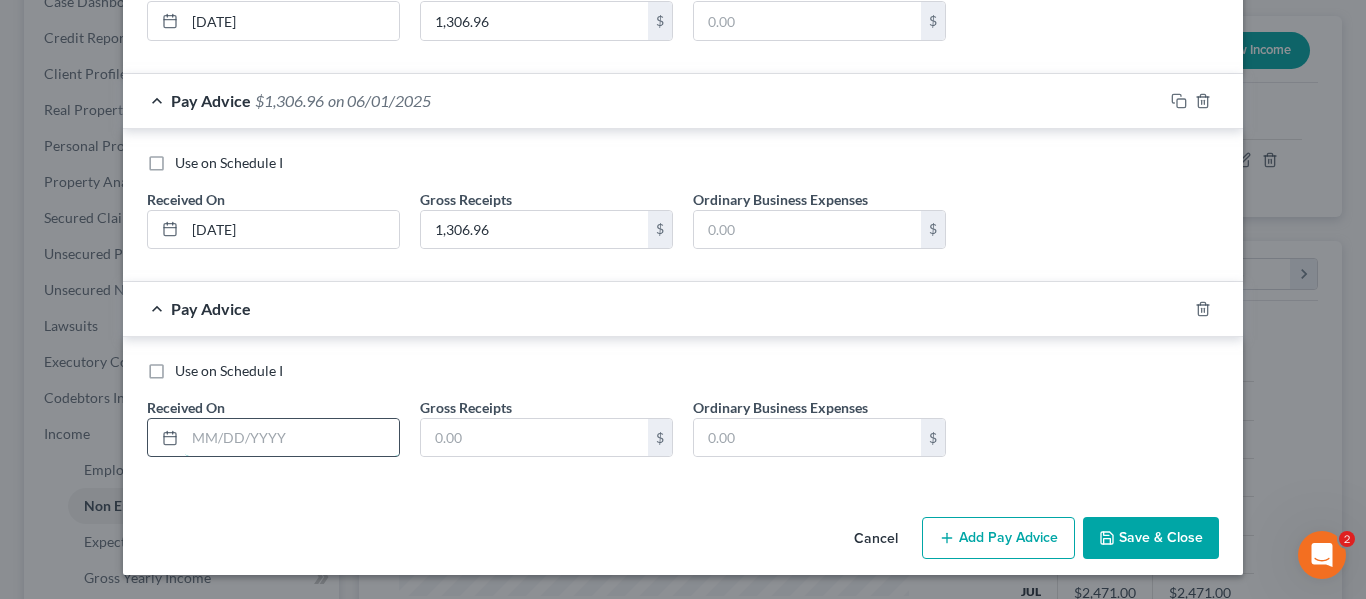 click at bounding box center [292, 438] 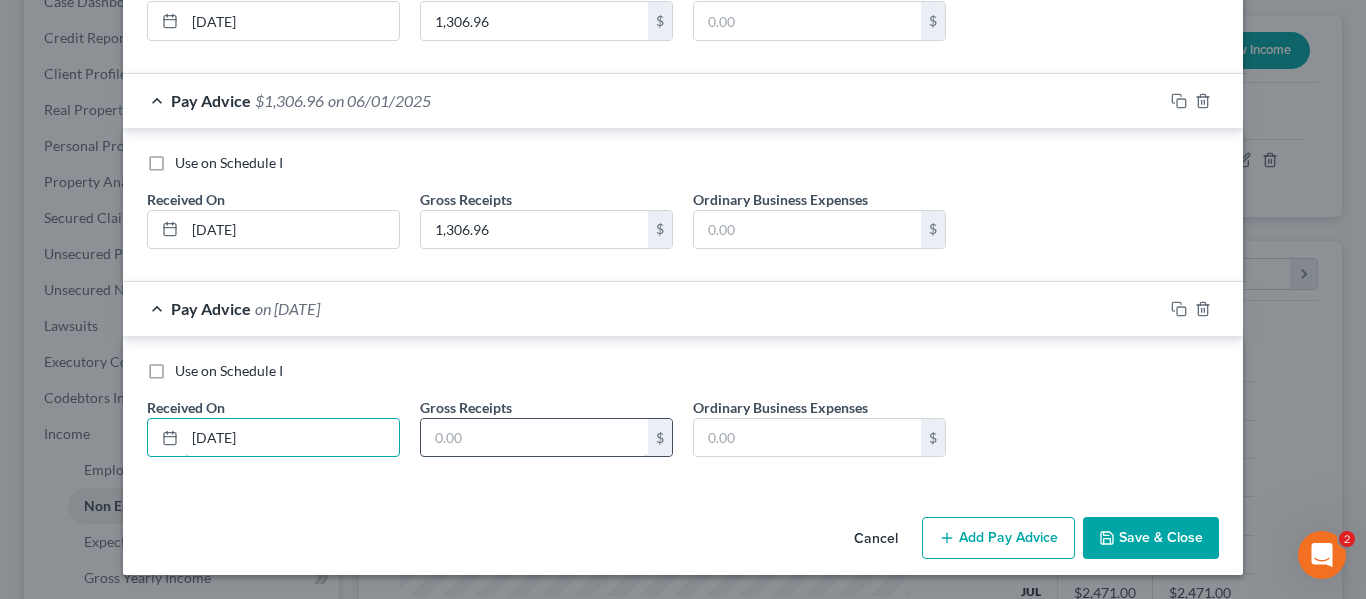 type on "[DATE]" 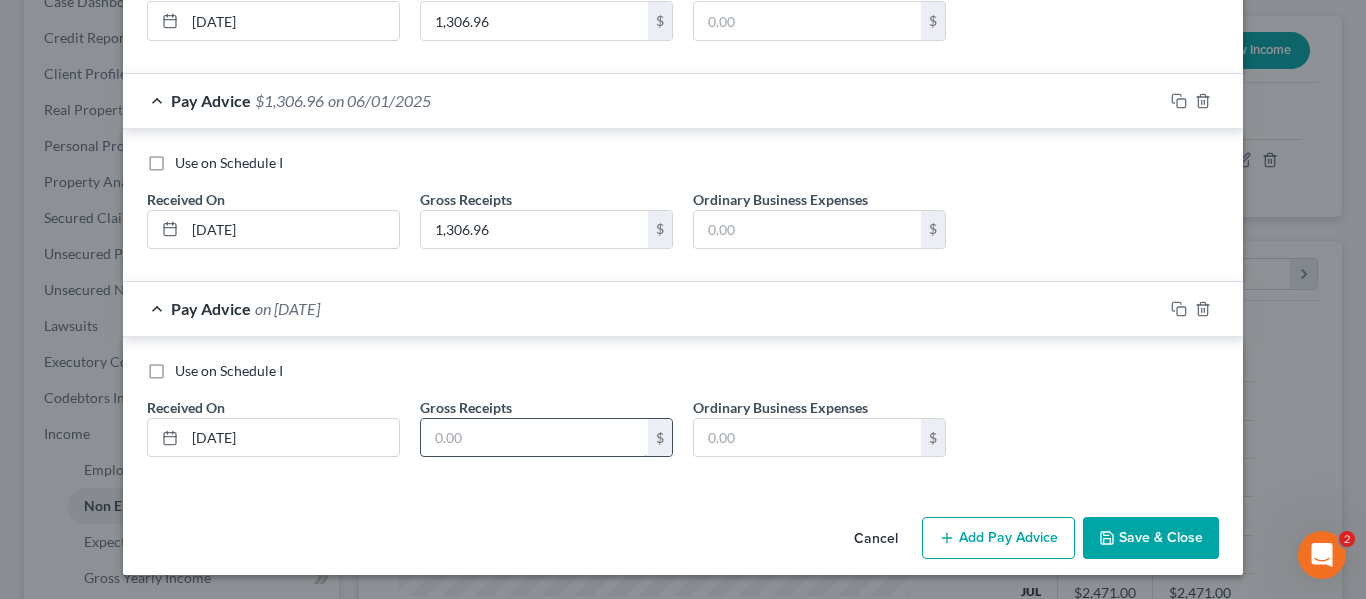 click at bounding box center [534, 438] 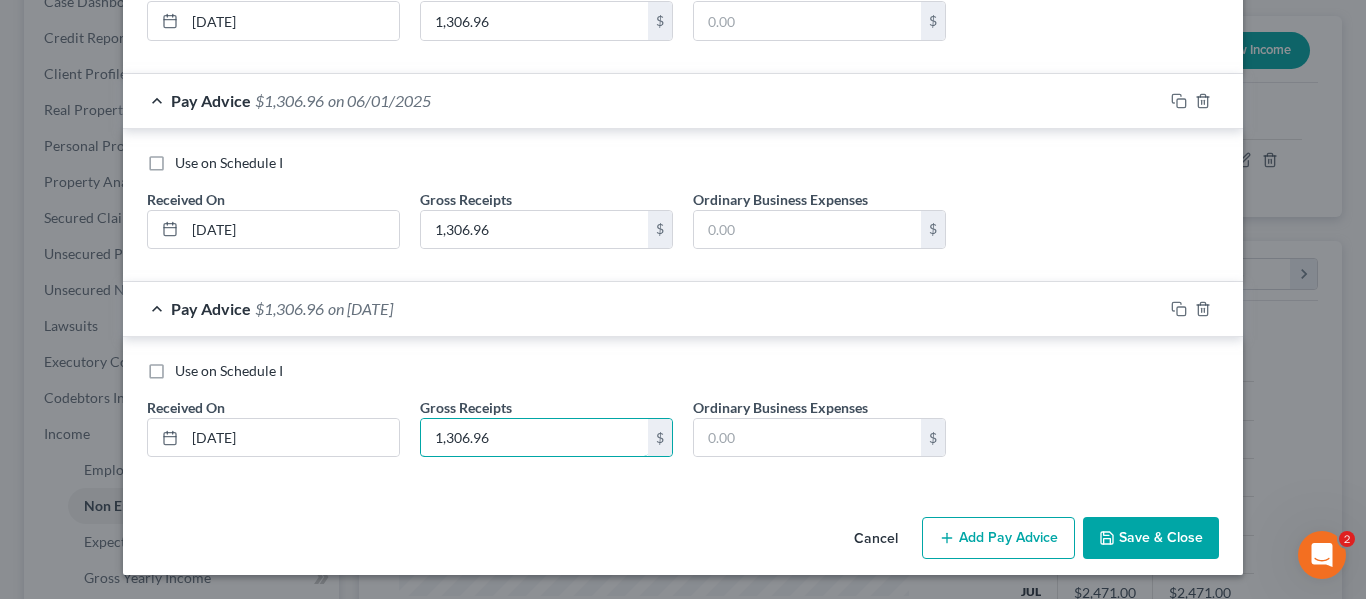 type on "1,306.96" 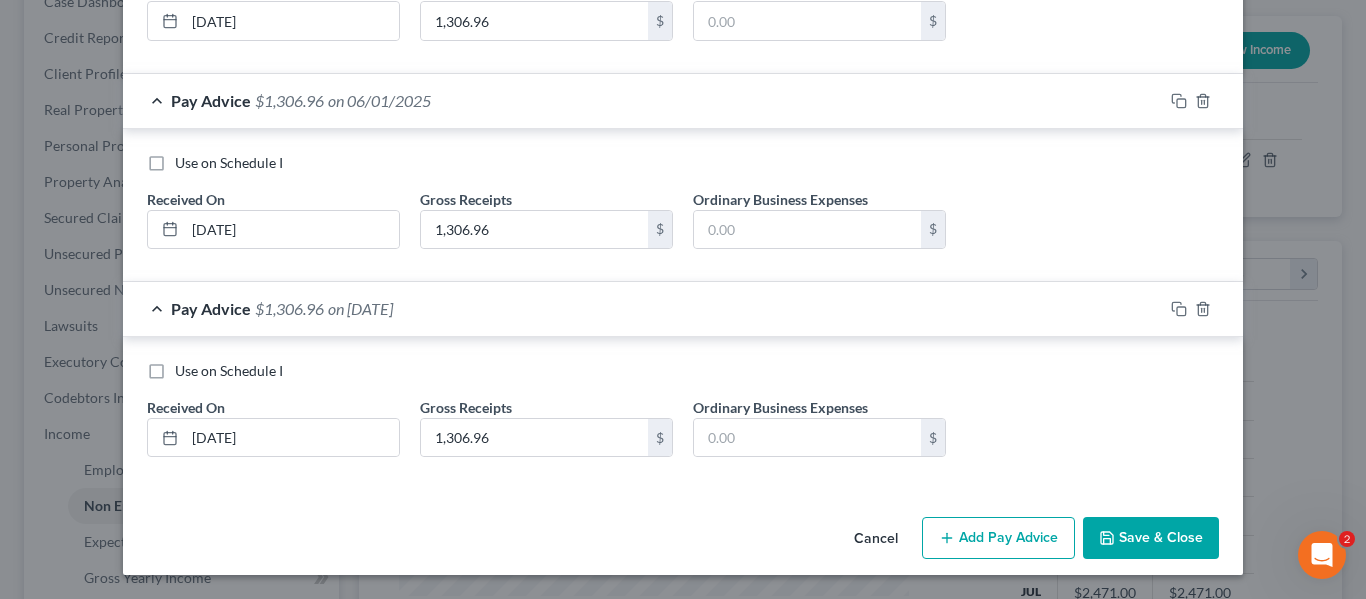 click on "Add Pay Advice" at bounding box center (998, 538) 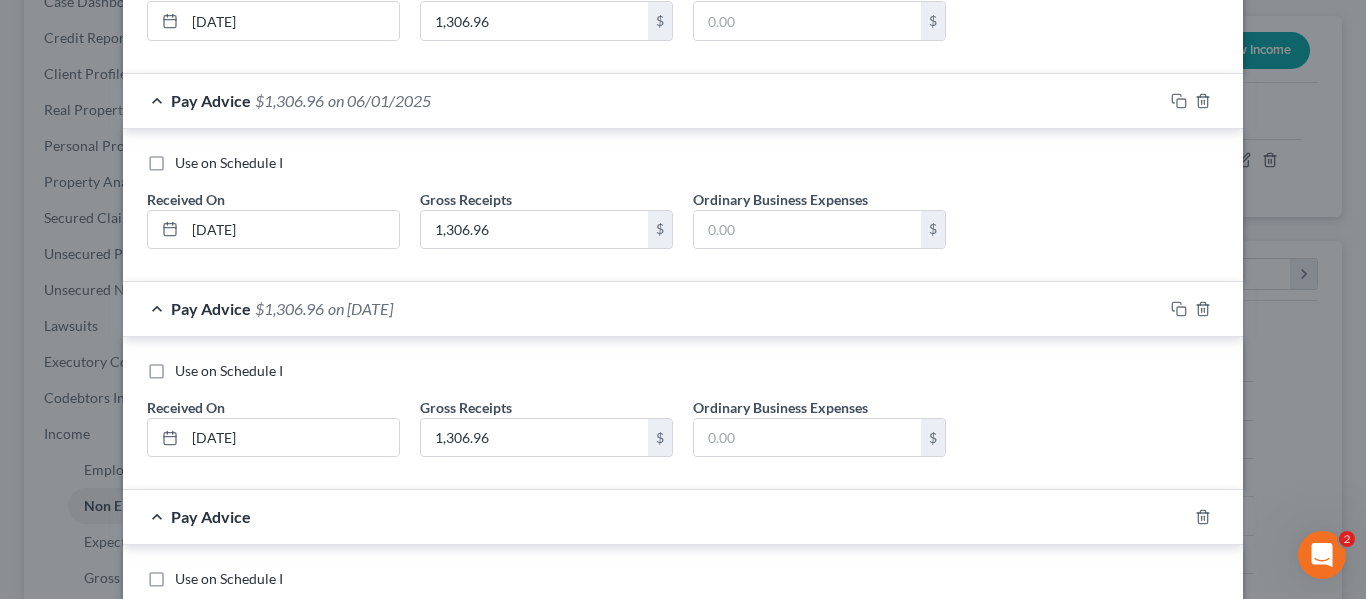 scroll, scrollTop: 926, scrollLeft: 0, axis: vertical 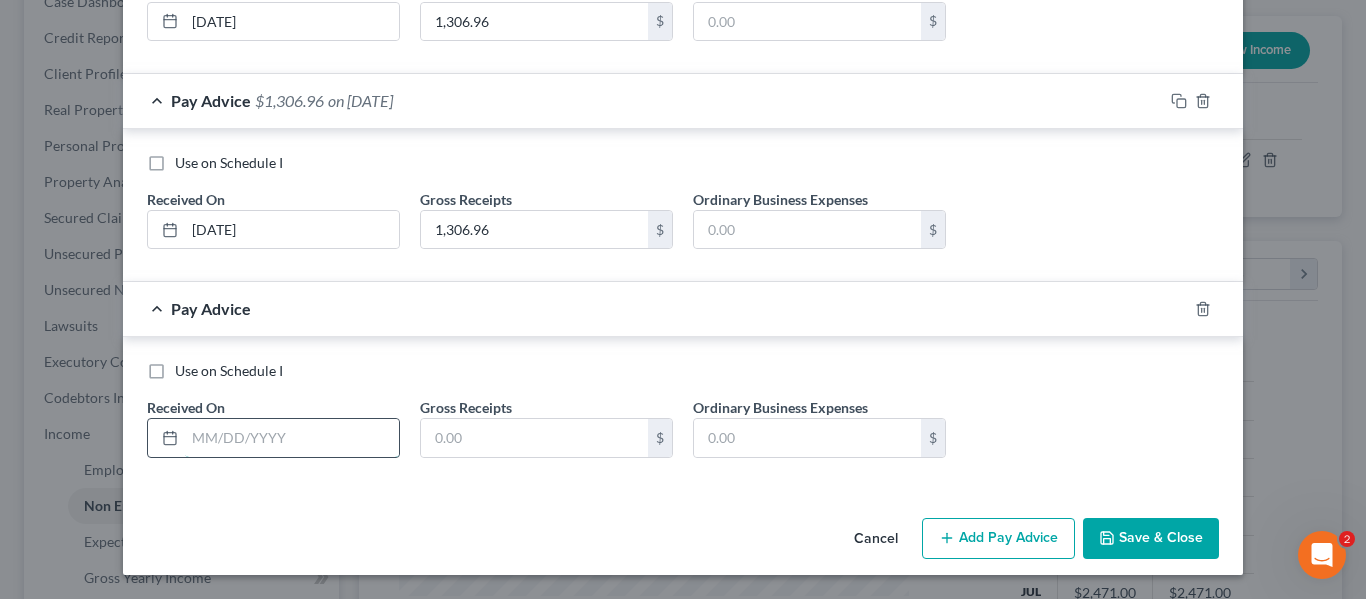click at bounding box center [292, 438] 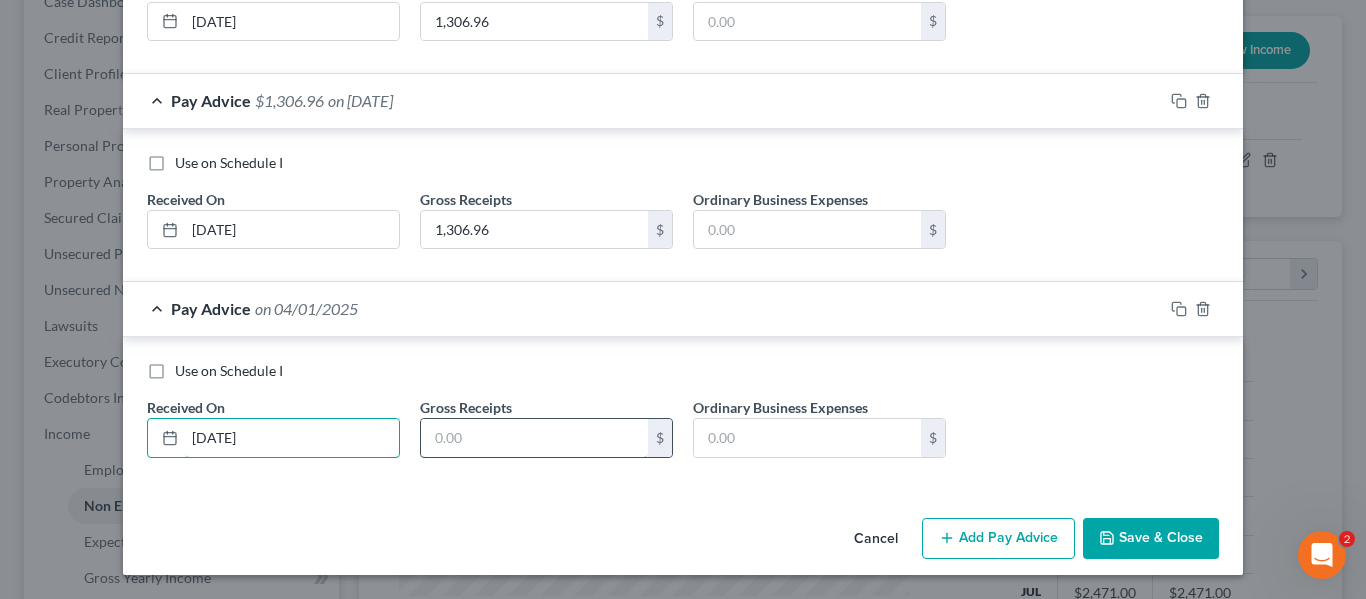 type on "[DATE]" 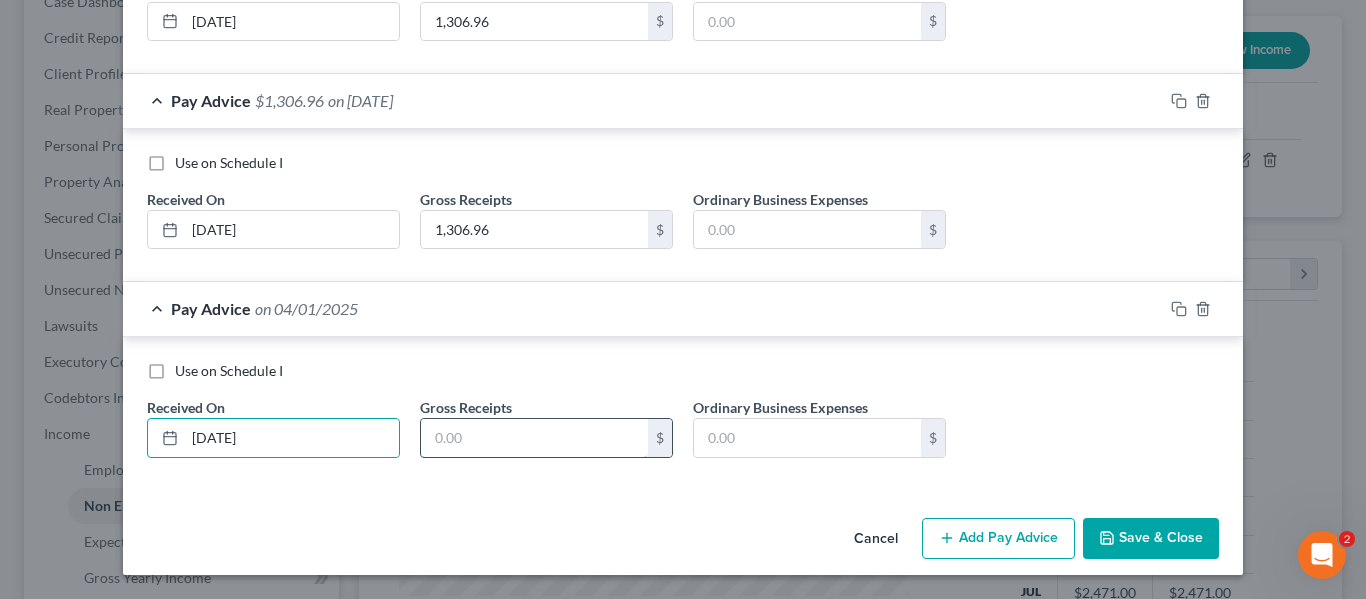 click at bounding box center (534, 438) 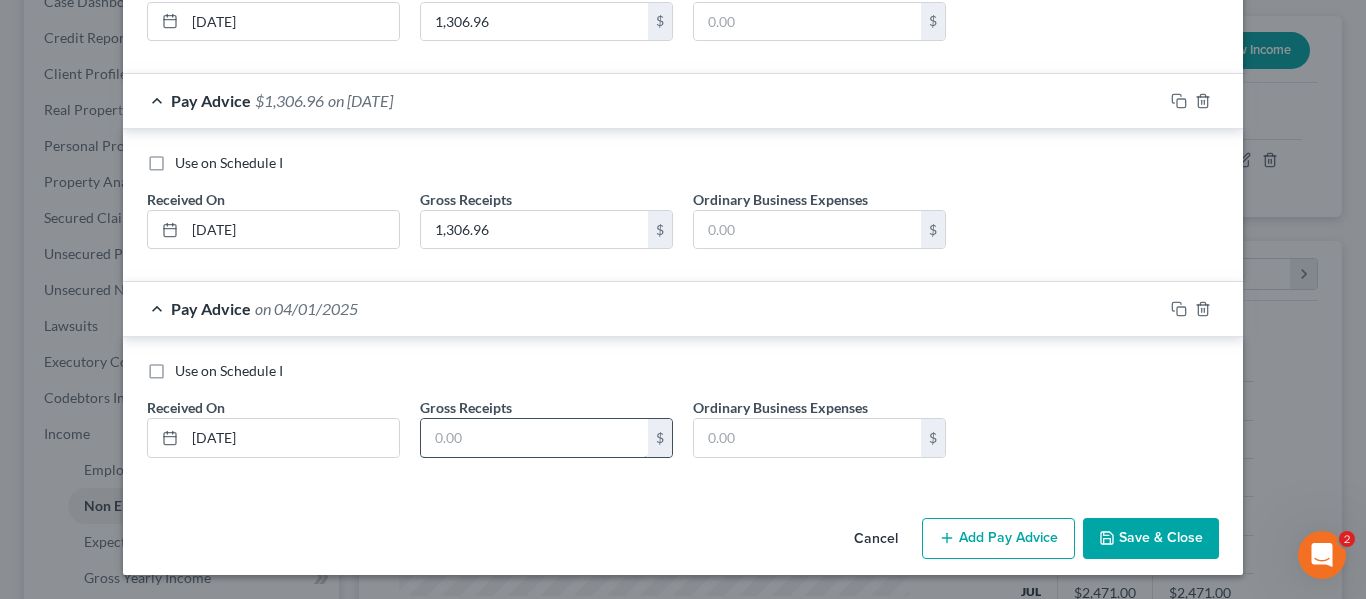 paste on "1,306.96" 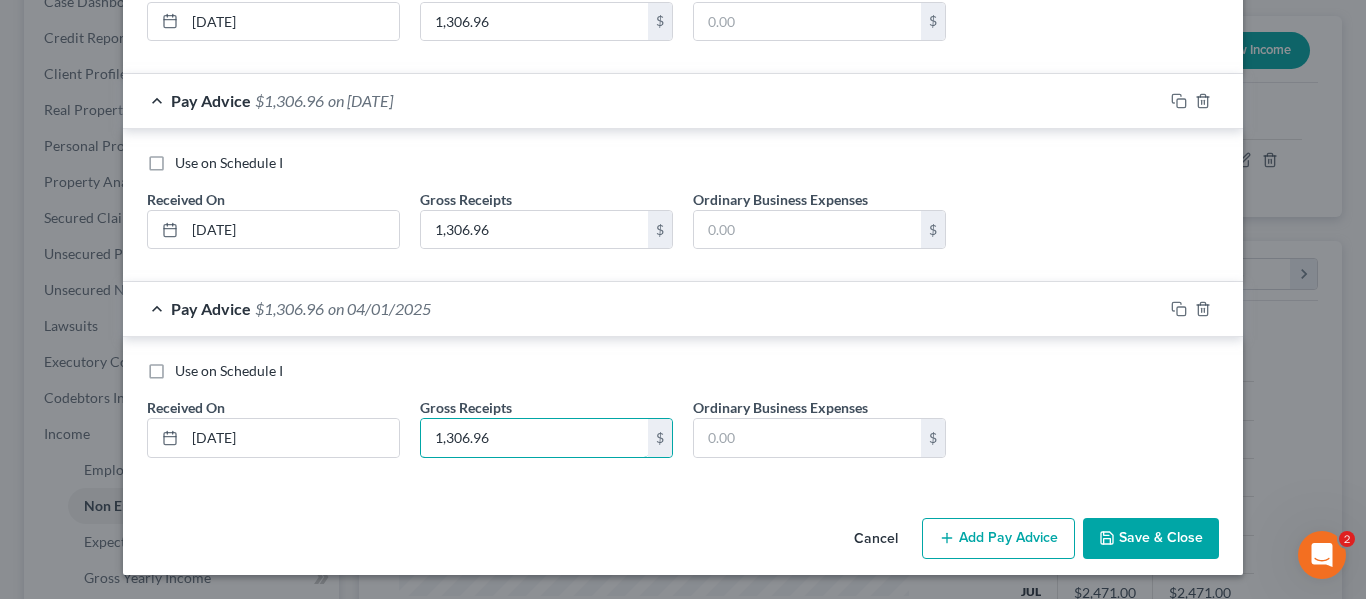 type on "1,306.96" 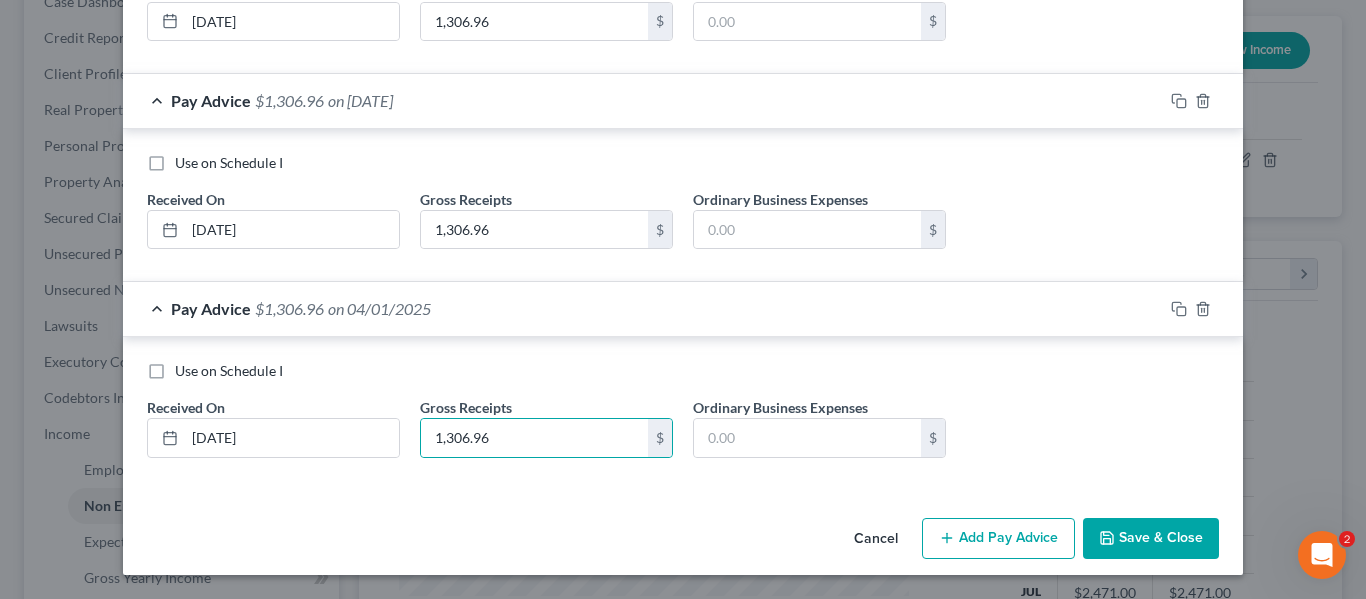 click on "Add Pay Advice" at bounding box center [998, 539] 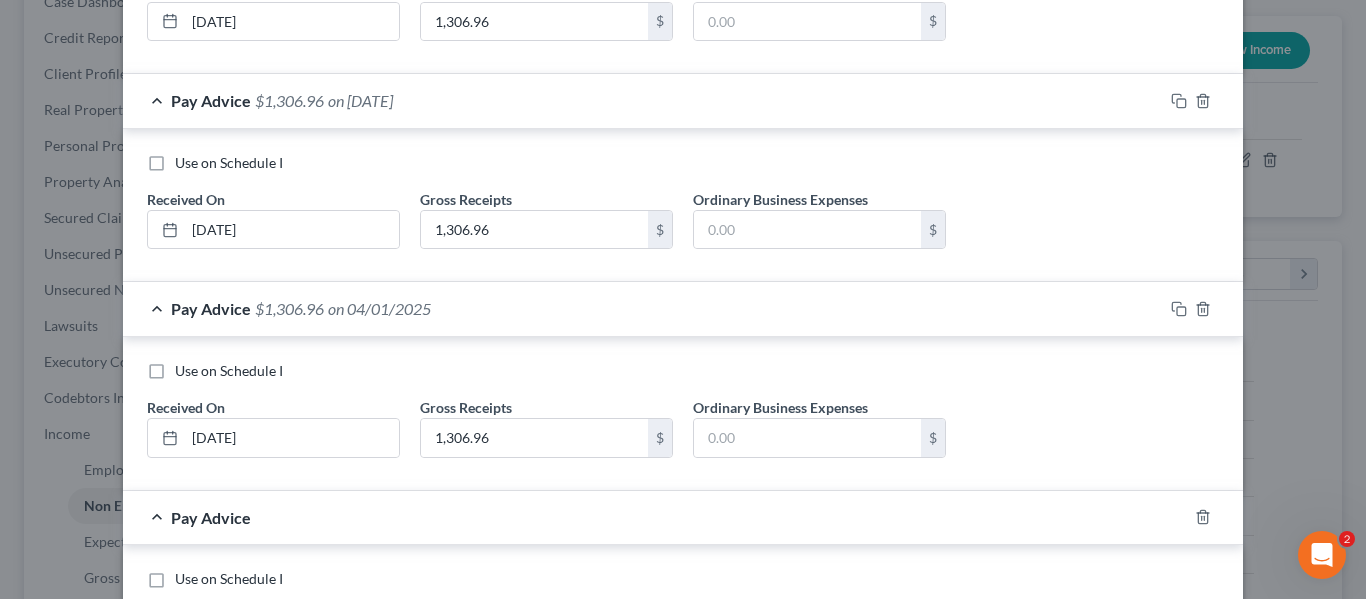 scroll, scrollTop: 1134, scrollLeft: 0, axis: vertical 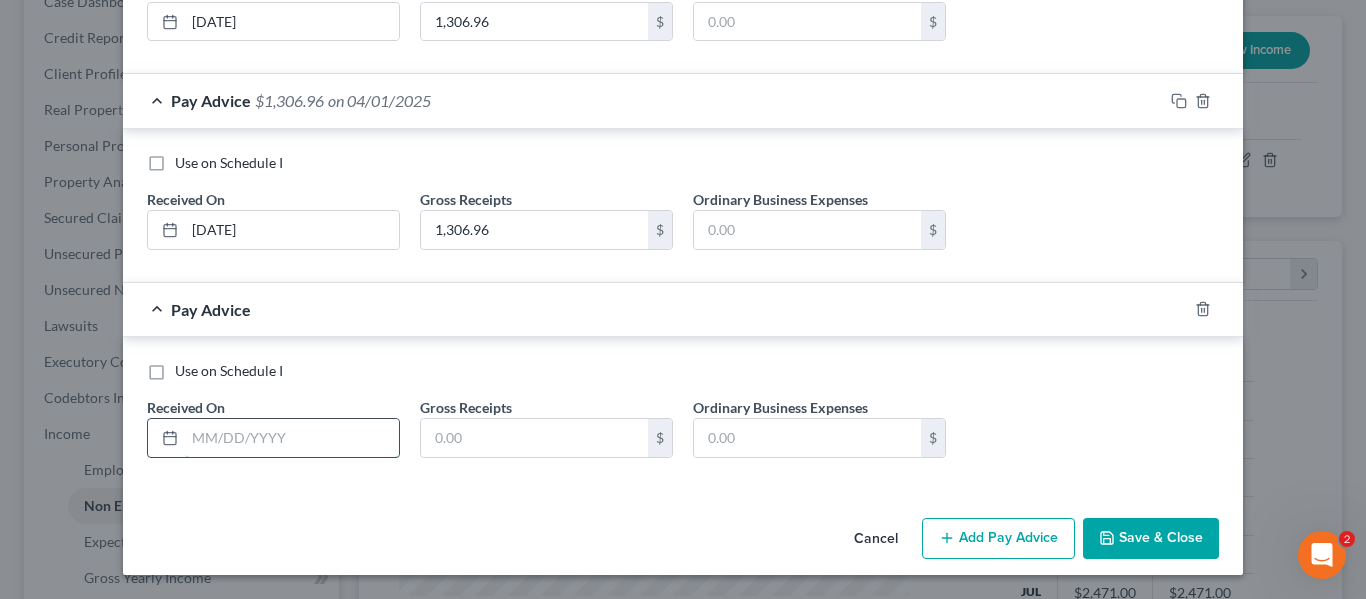 click at bounding box center [292, 438] 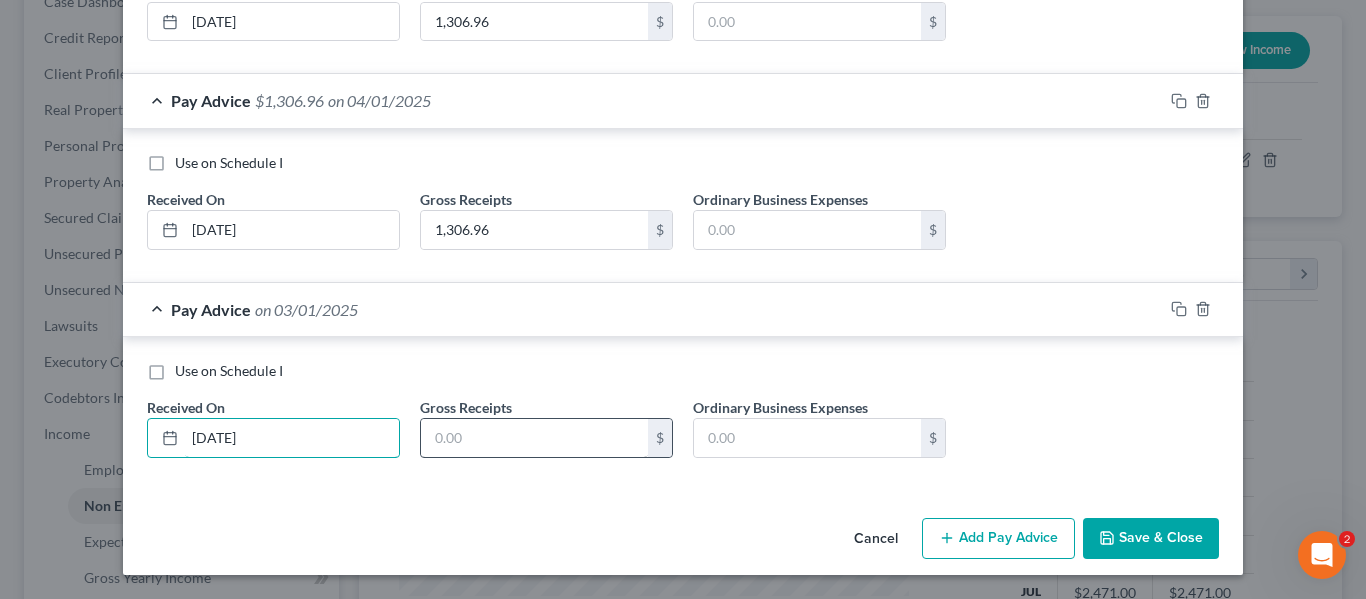 type on "[DATE]" 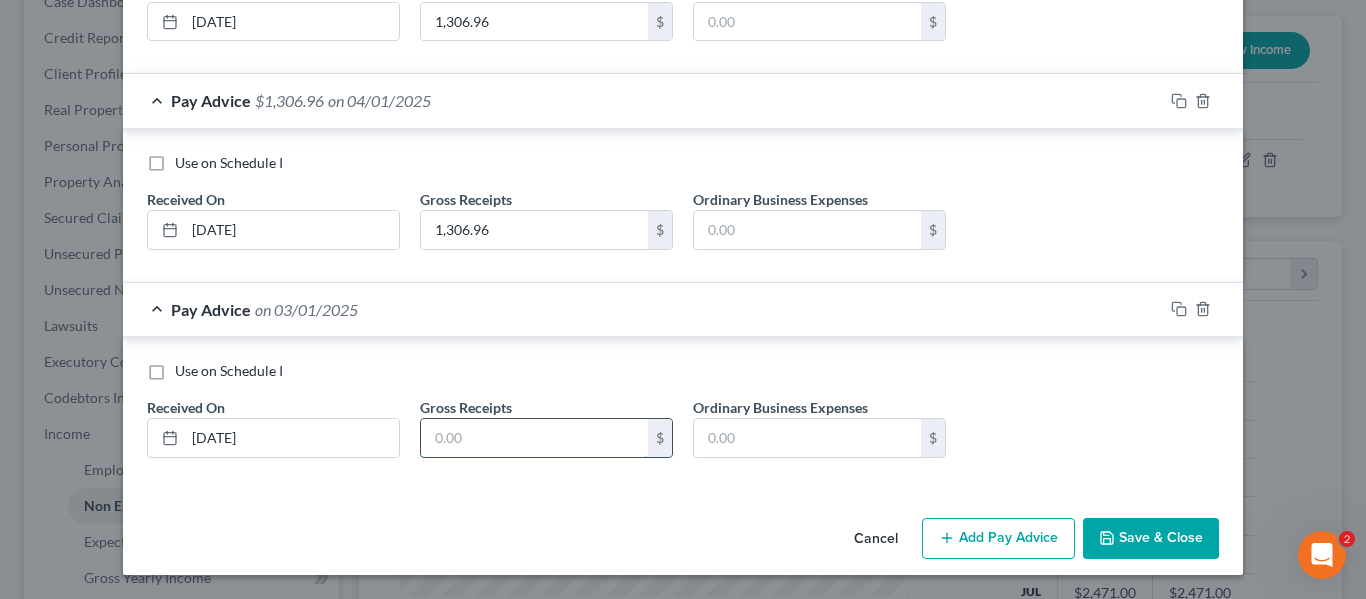 click at bounding box center [534, 438] 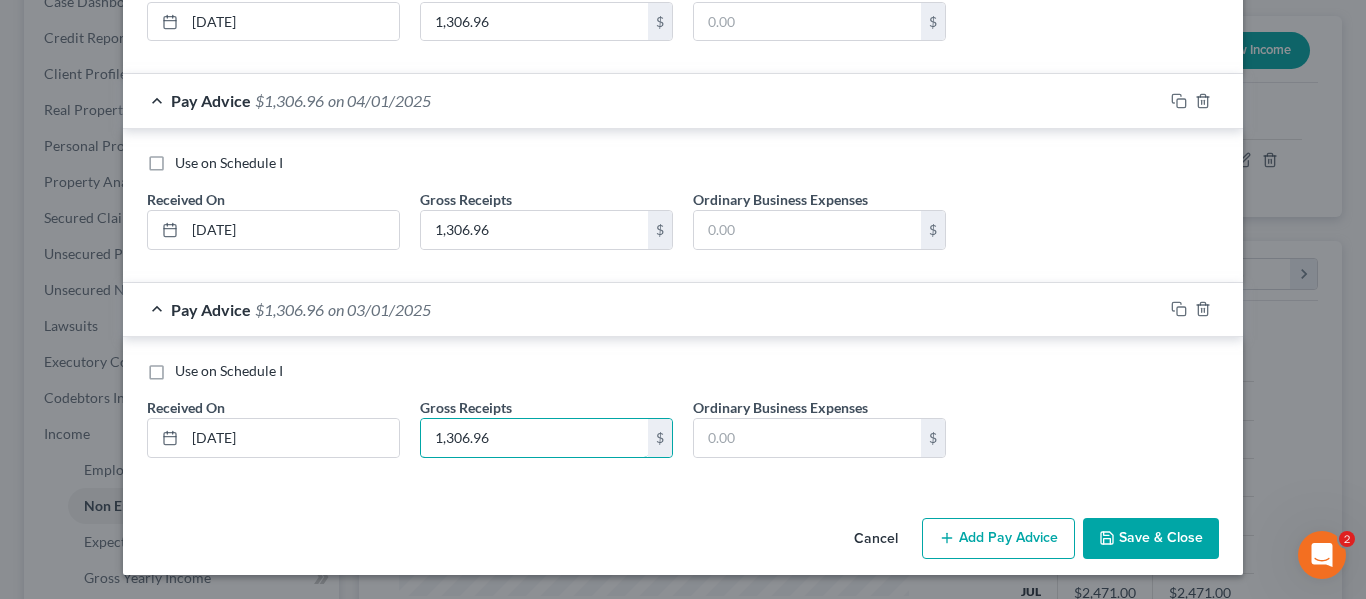 type on "1,306.96" 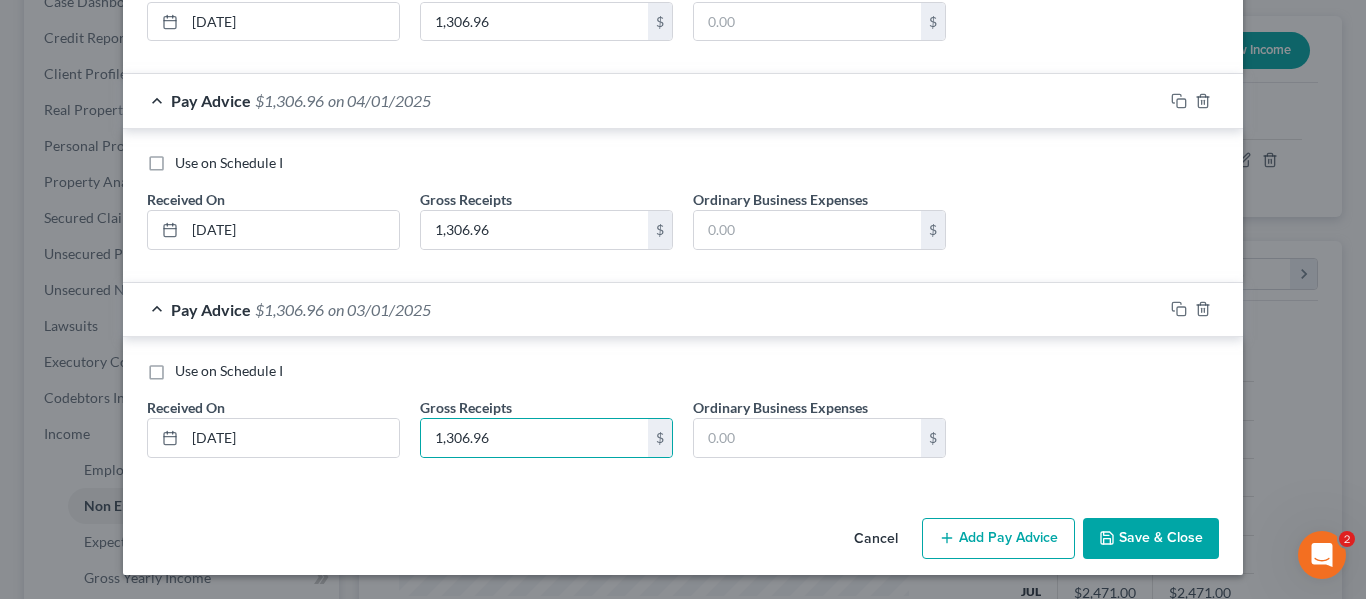 click on "Add Pay Advice" at bounding box center (998, 539) 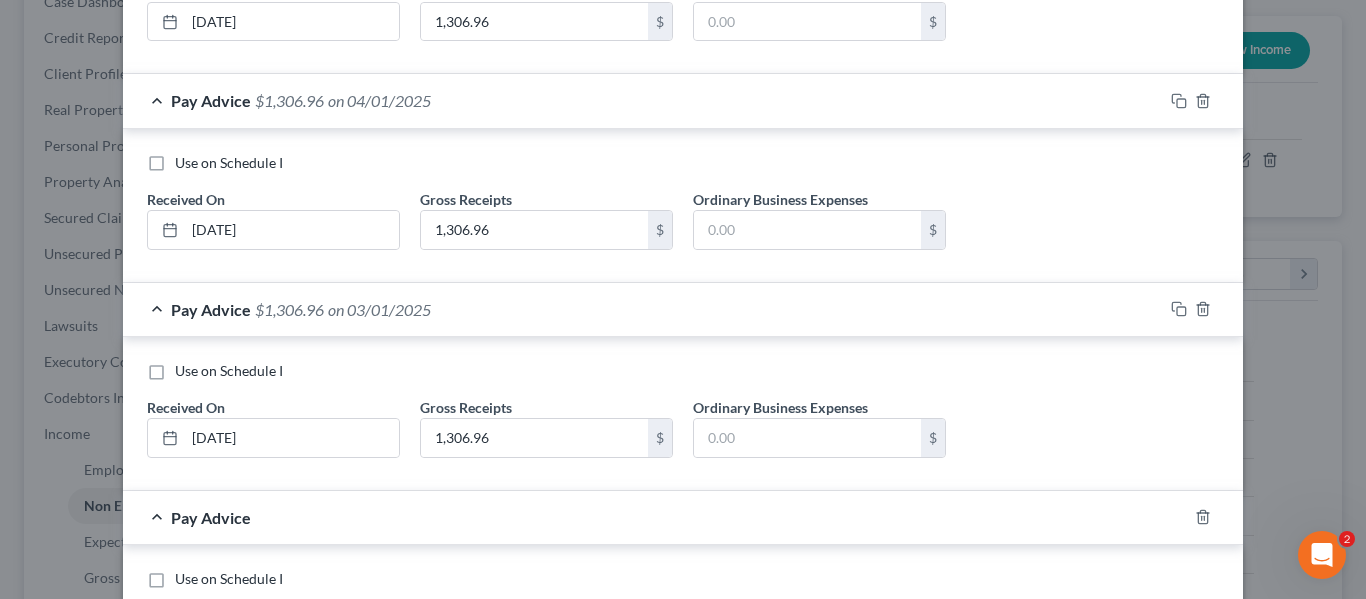 scroll, scrollTop: 1342, scrollLeft: 0, axis: vertical 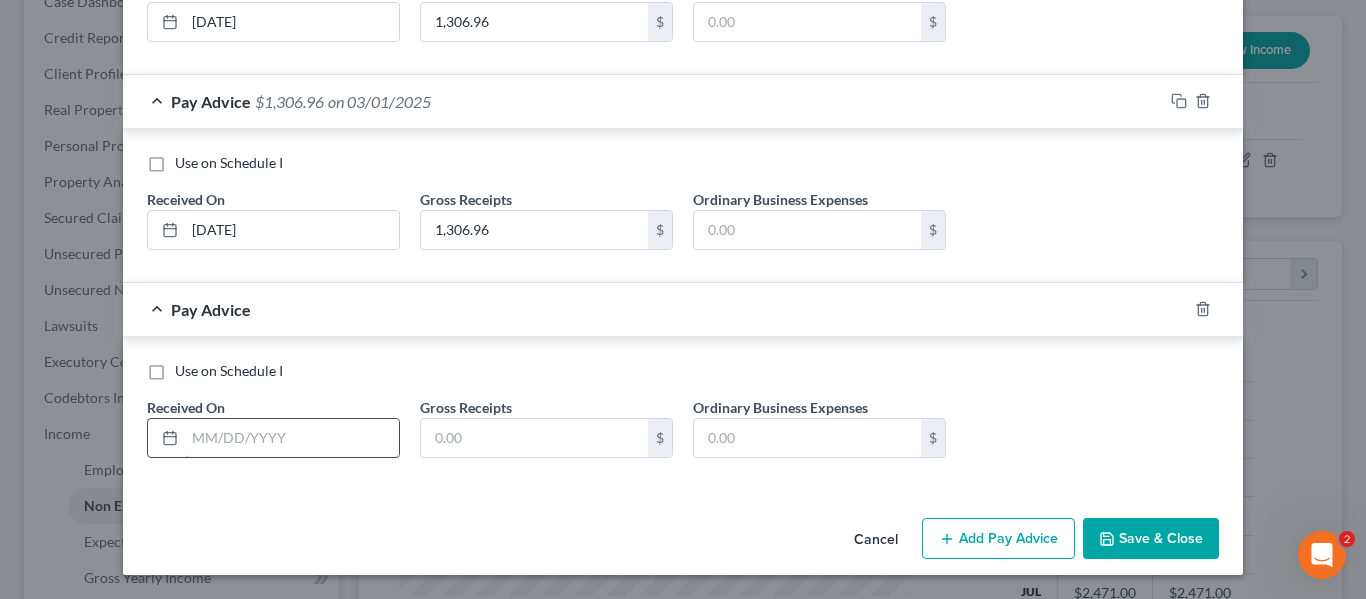 click at bounding box center (292, 438) 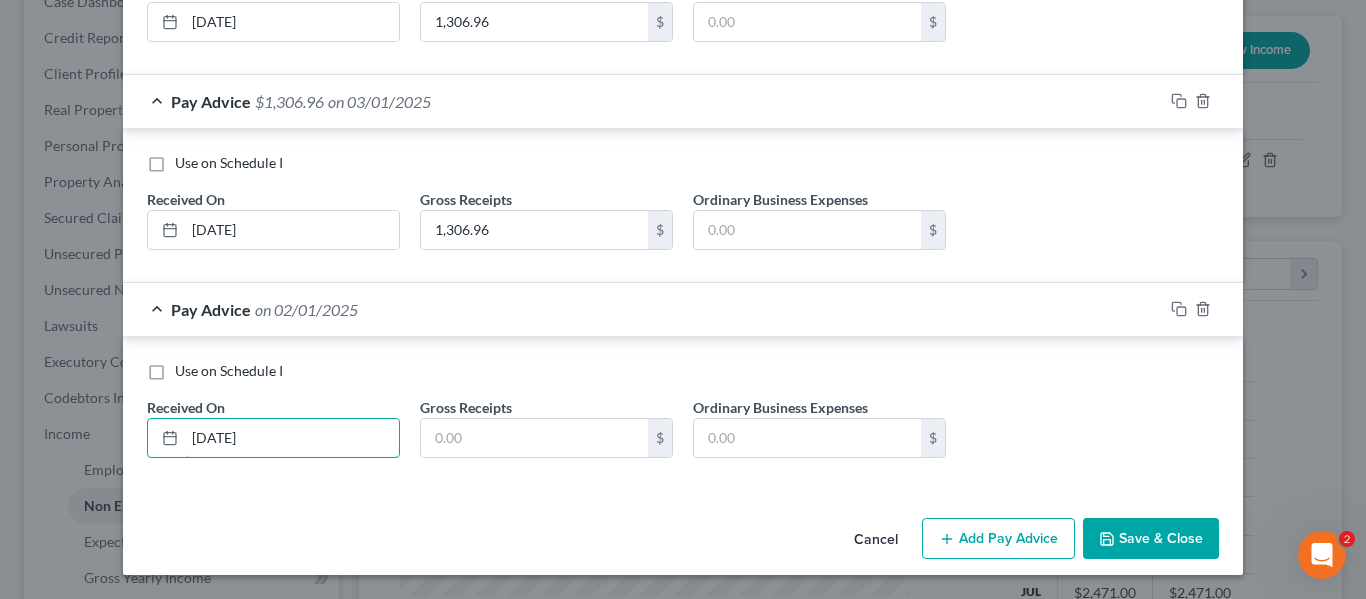 type on "[DATE]" 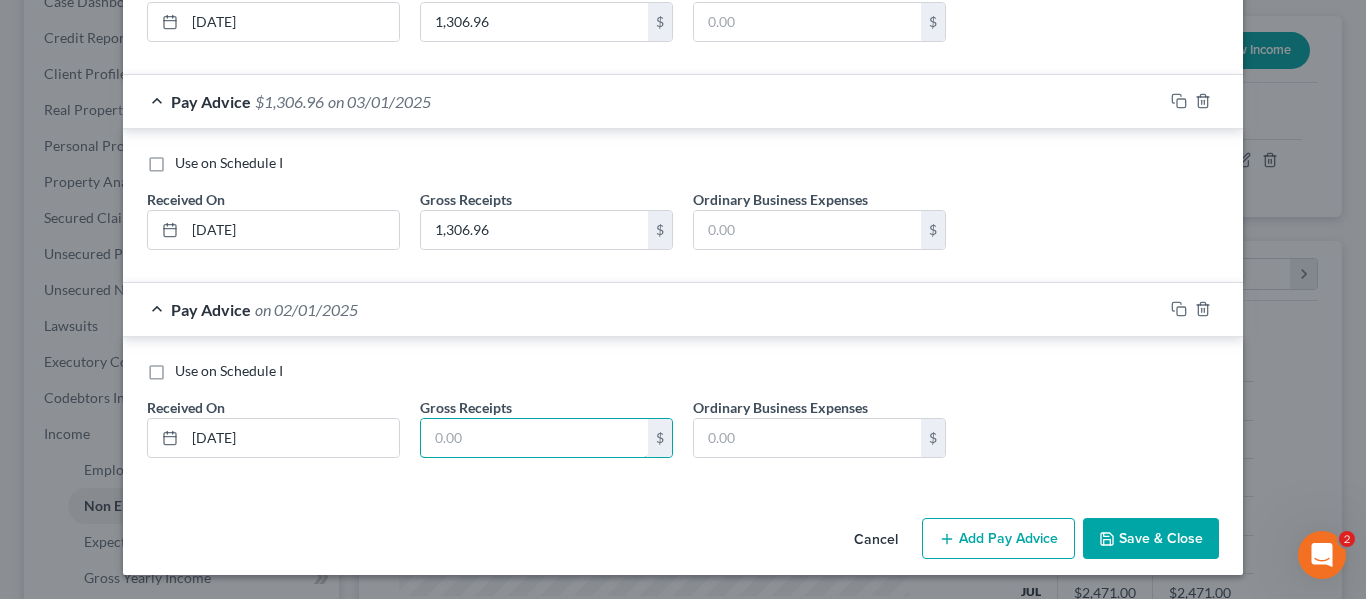 paste on "1,306.96" 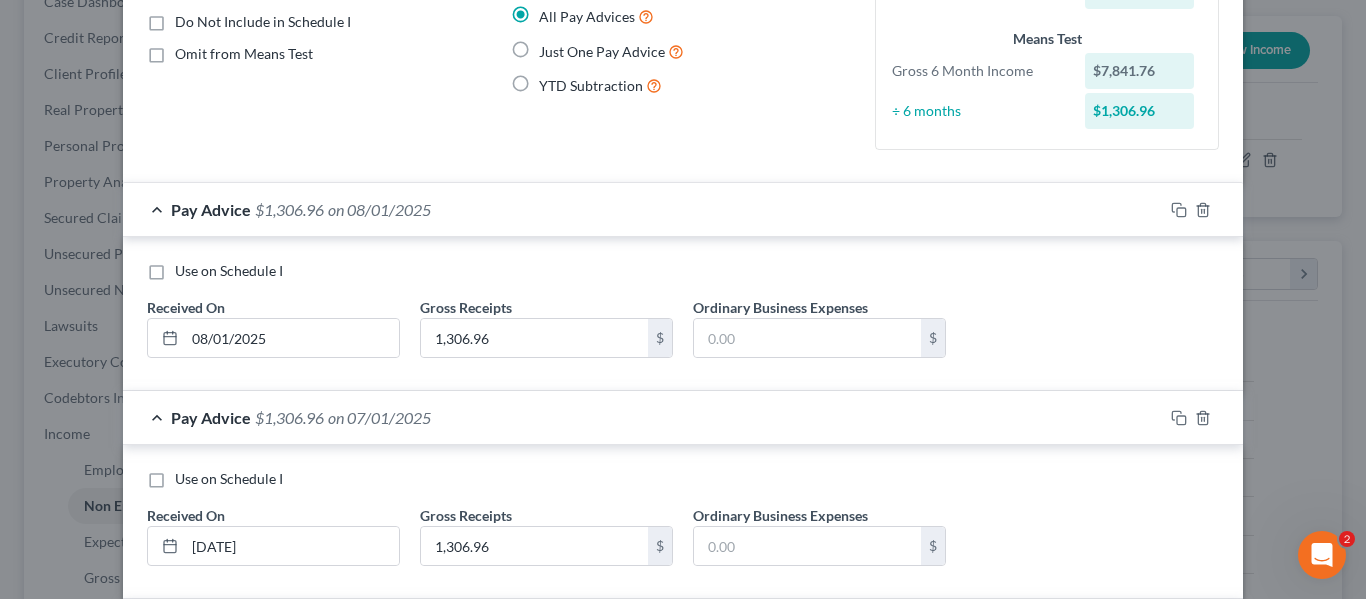 scroll, scrollTop: 192, scrollLeft: 0, axis: vertical 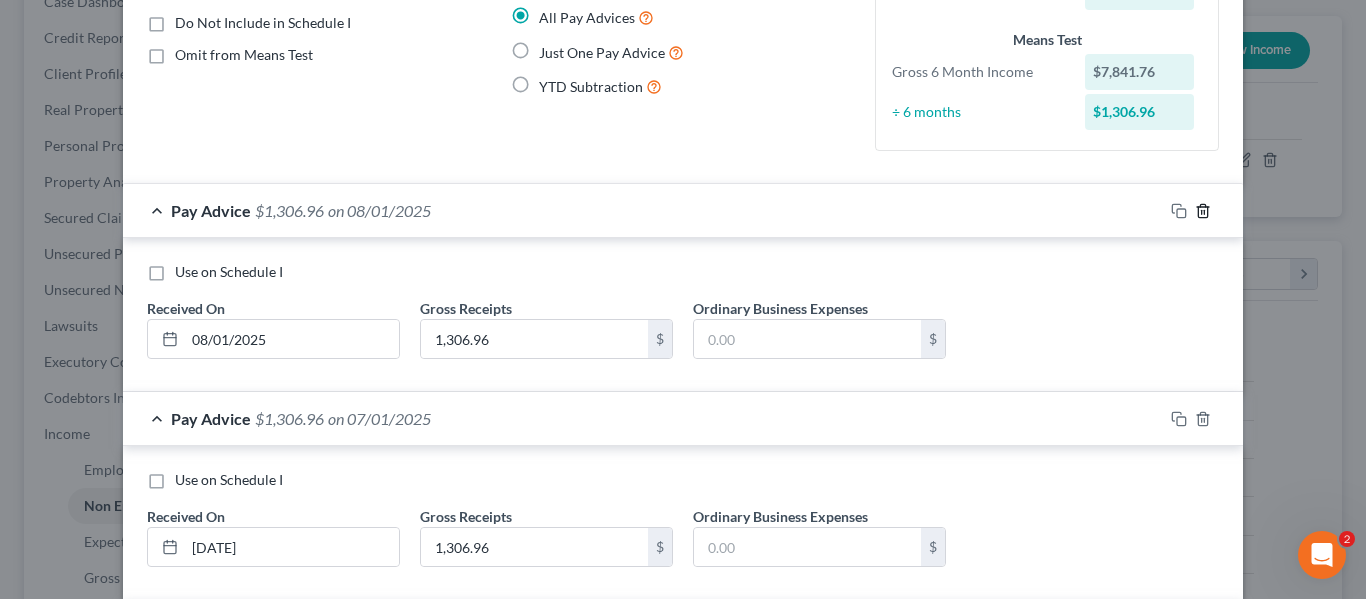 type on "1,306.96" 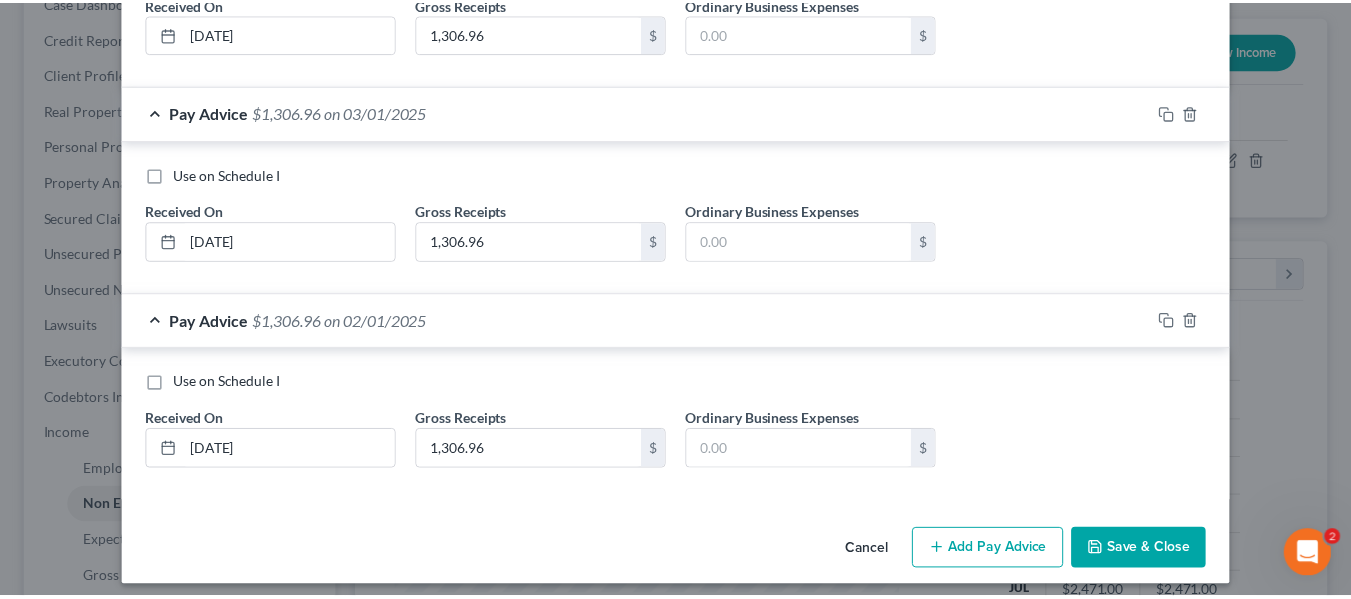 scroll, scrollTop: 1134, scrollLeft: 0, axis: vertical 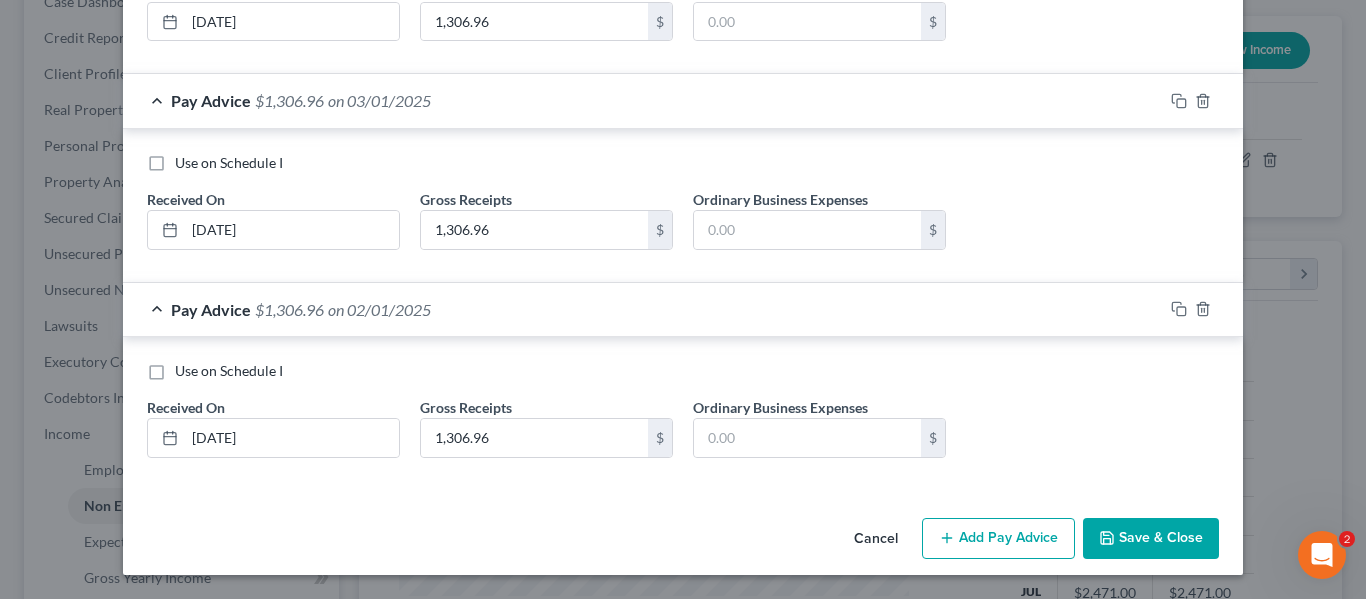 click on "Save & Close" at bounding box center [1151, 539] 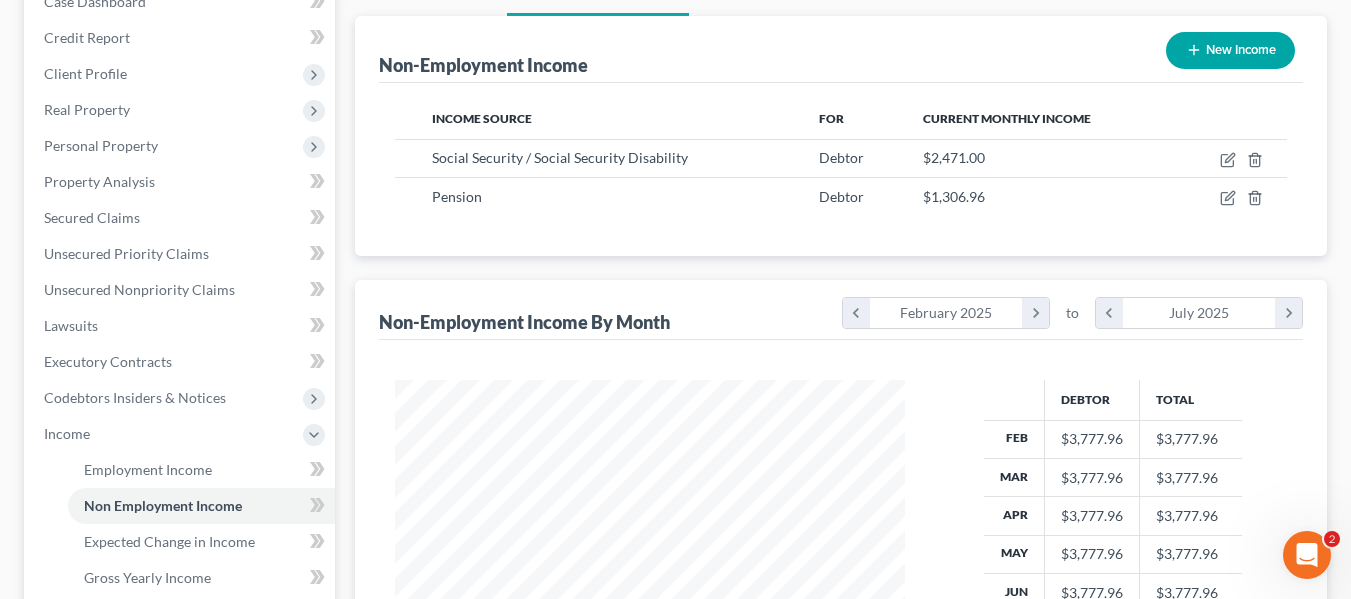 scroll, scrollTop: 359, scrollLeft: 544, axis: both 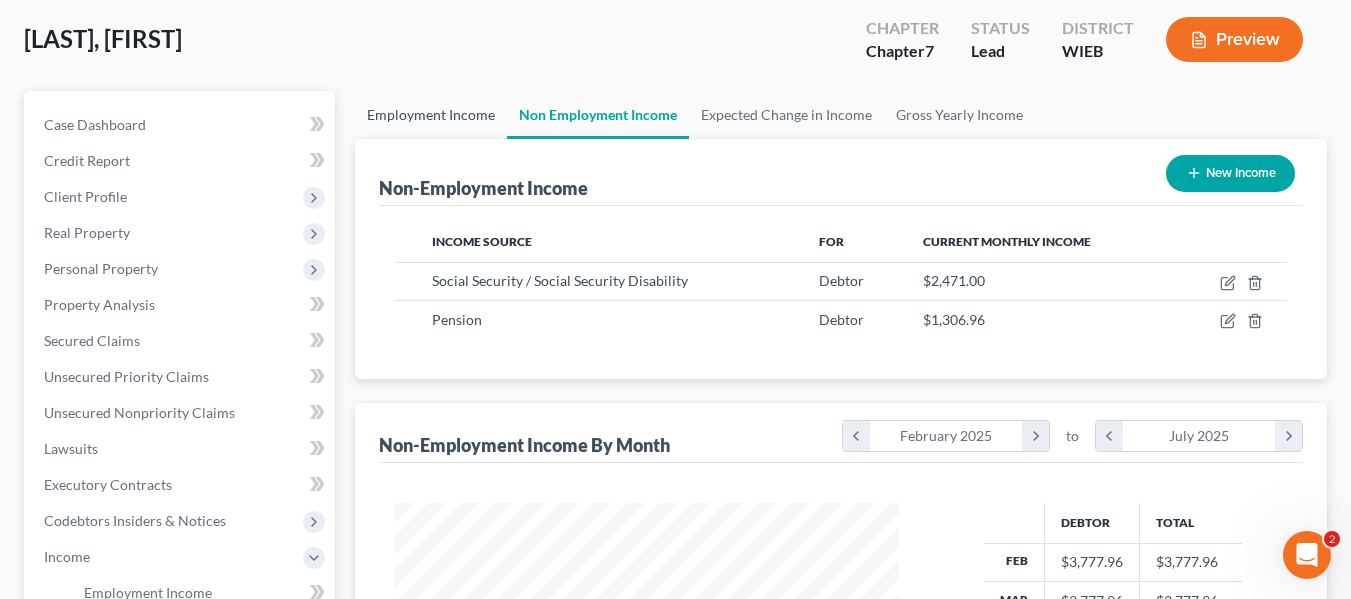 click on "Employment Income" at bounding box center [431, 115] 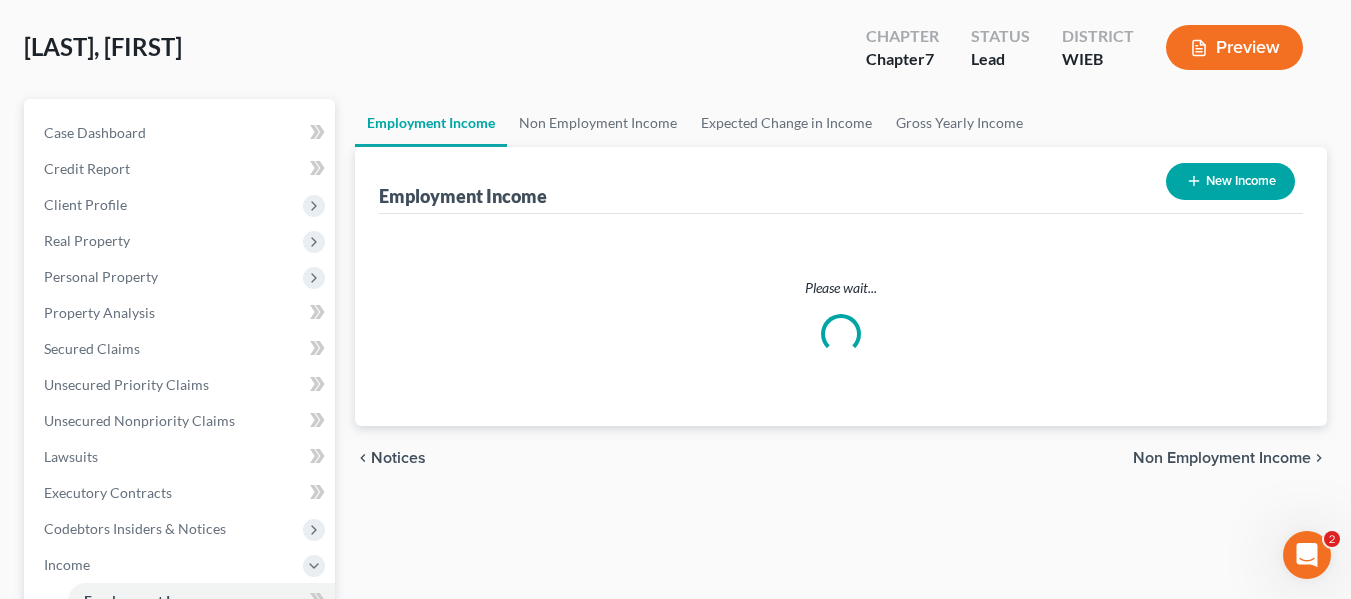 scroll, scrollTop: 0, scrollLeft: 0, axis: both 